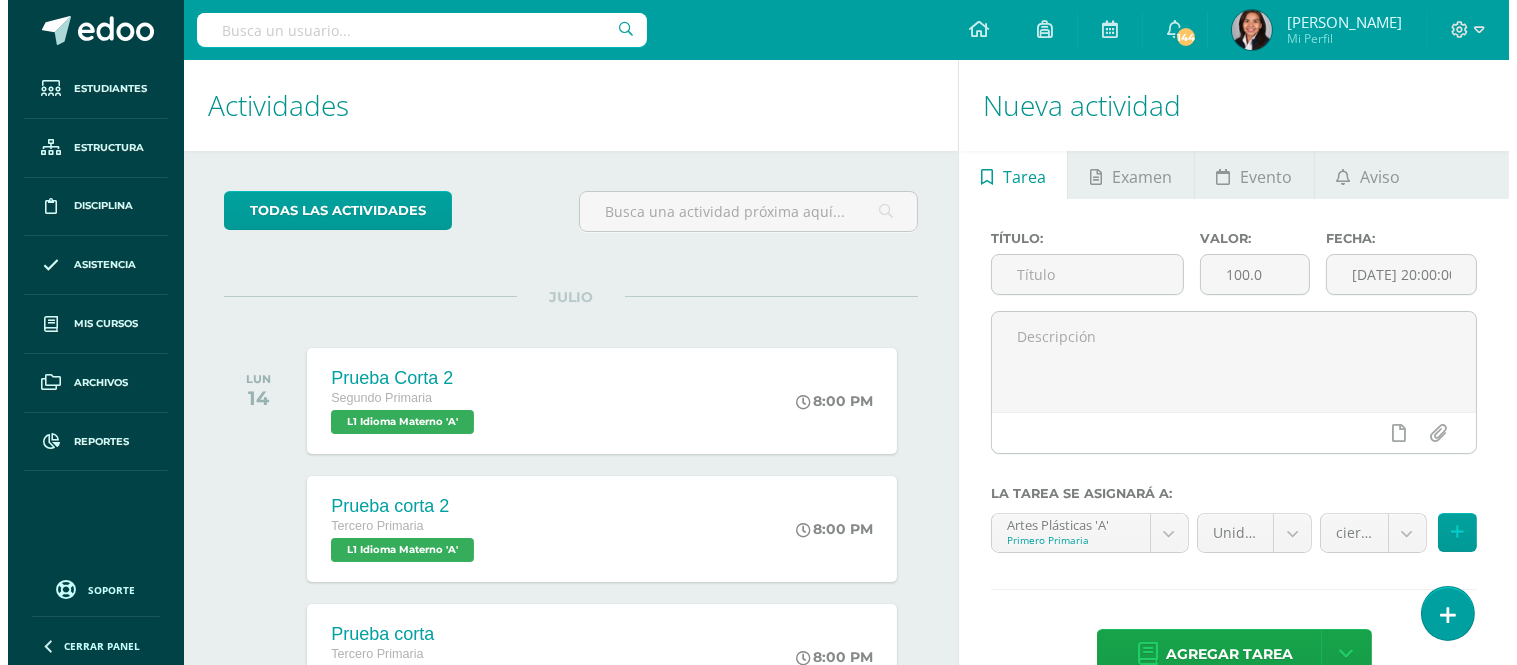 scroll, scrollTop: 0, scrollLeft: 0, axis: both 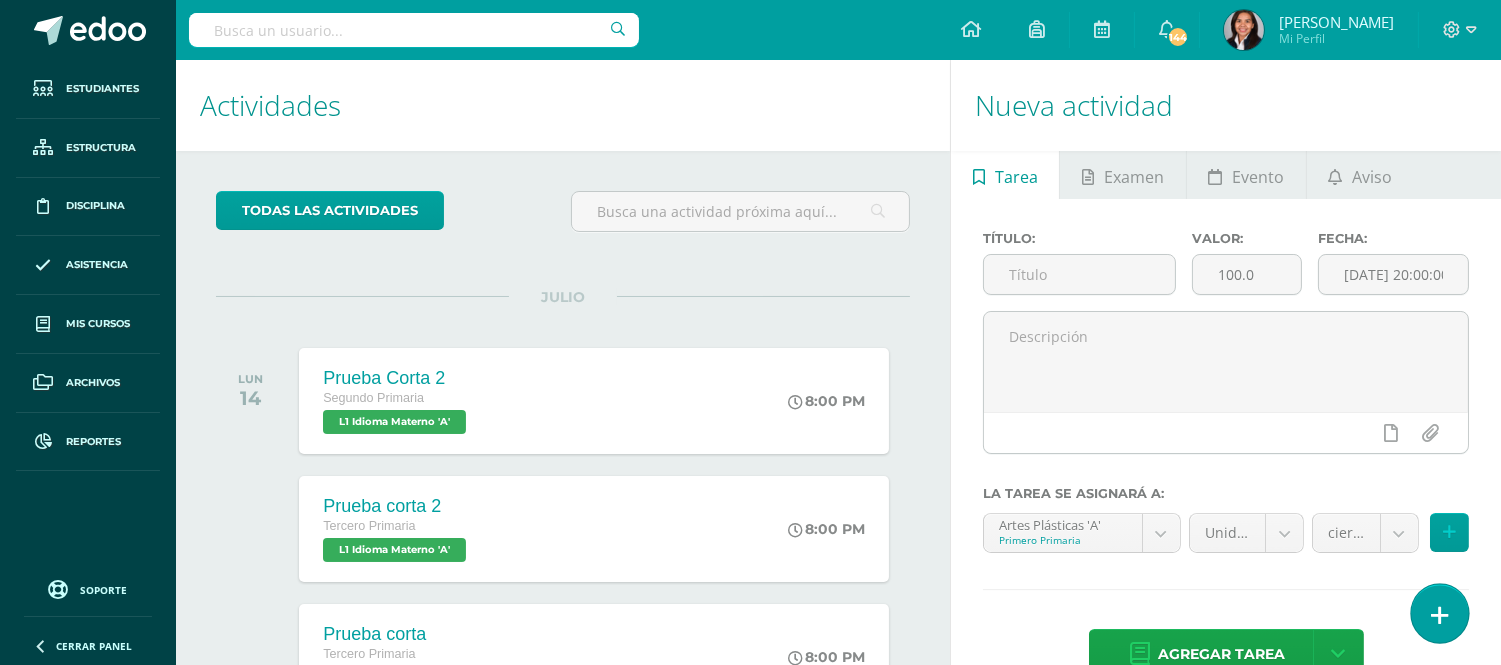 click at bounding box center [1440, 615] 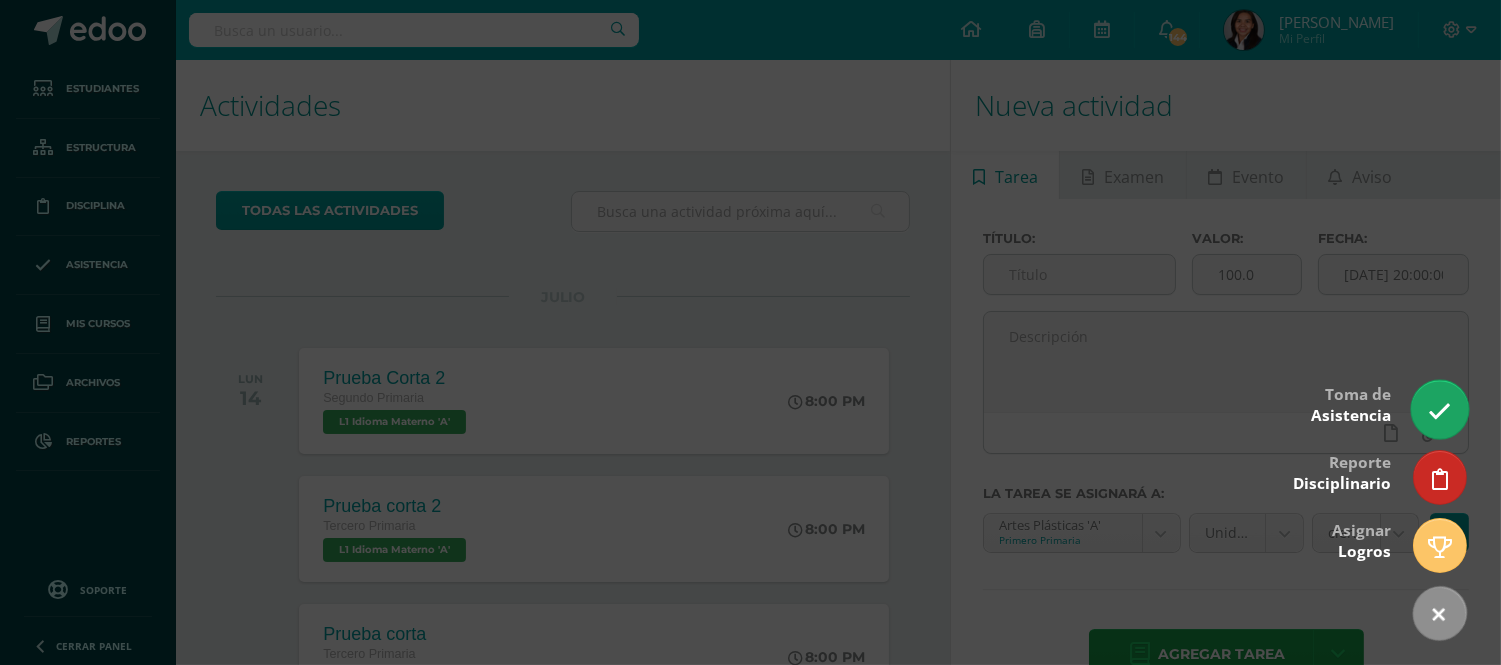 click at bounding box center [1439, 411] 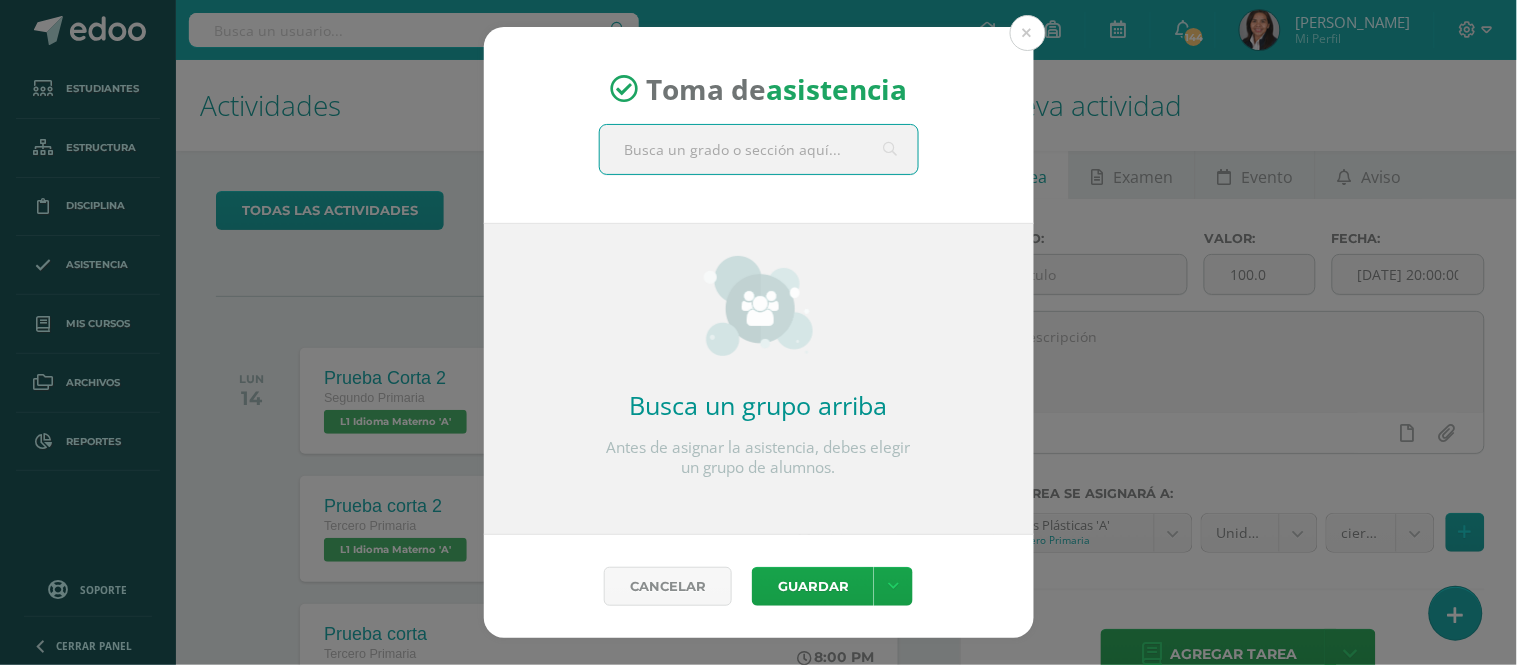 click at bounding box center (759, 149) 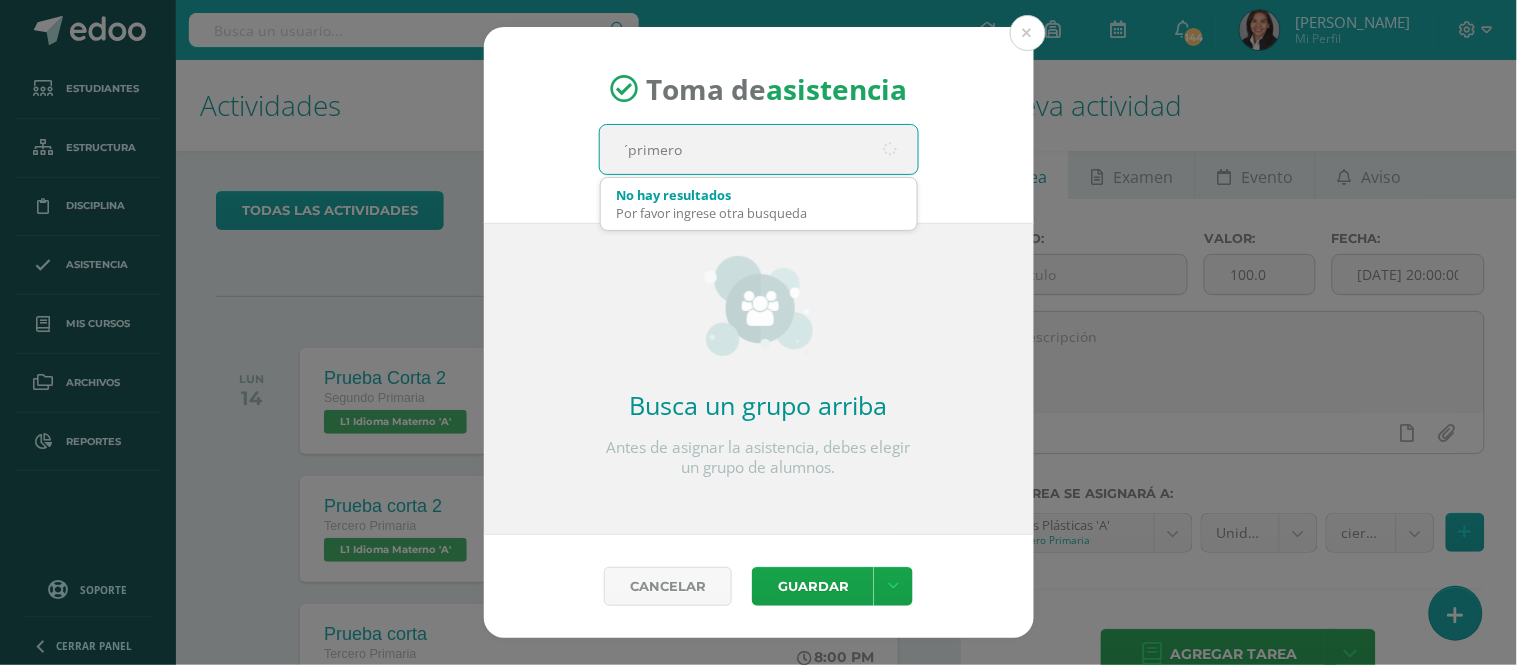 type on "´primero A" 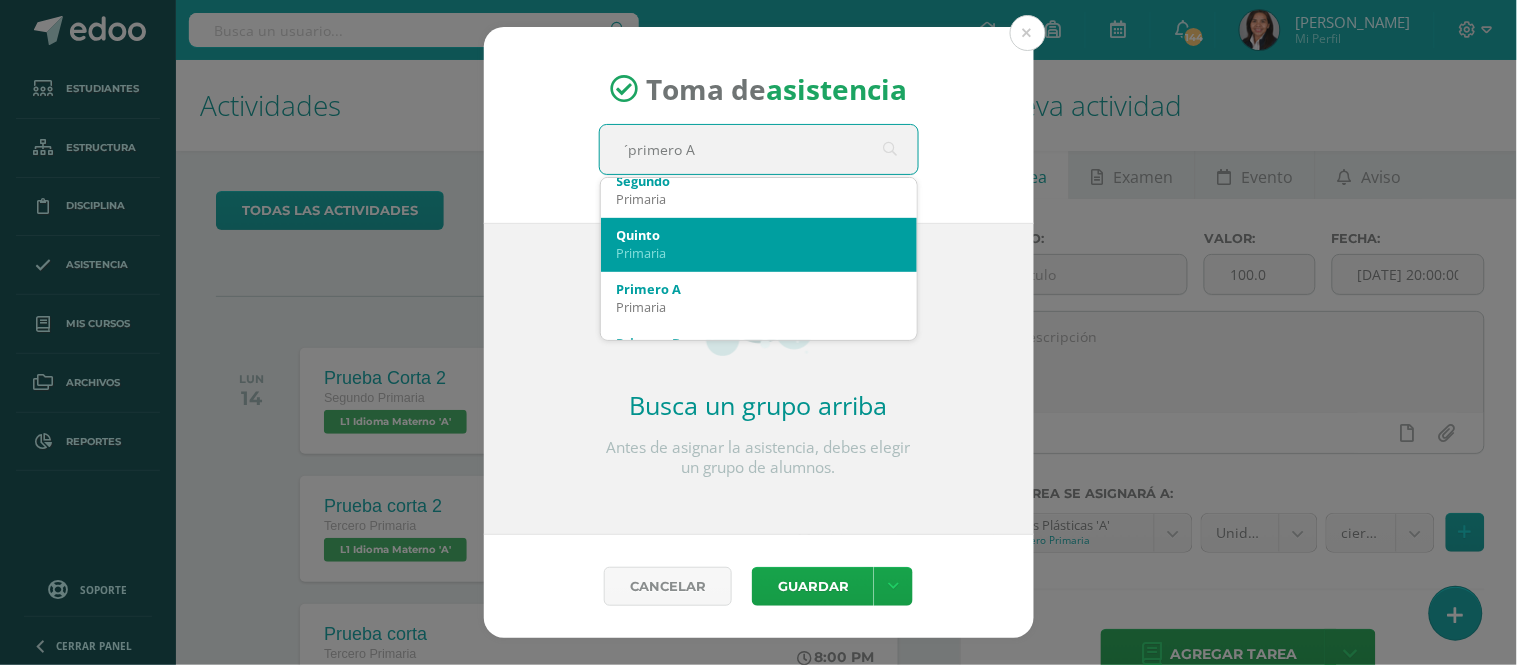 scroll, scrollTop: 333, scrollLeft: 0, axis: vertical 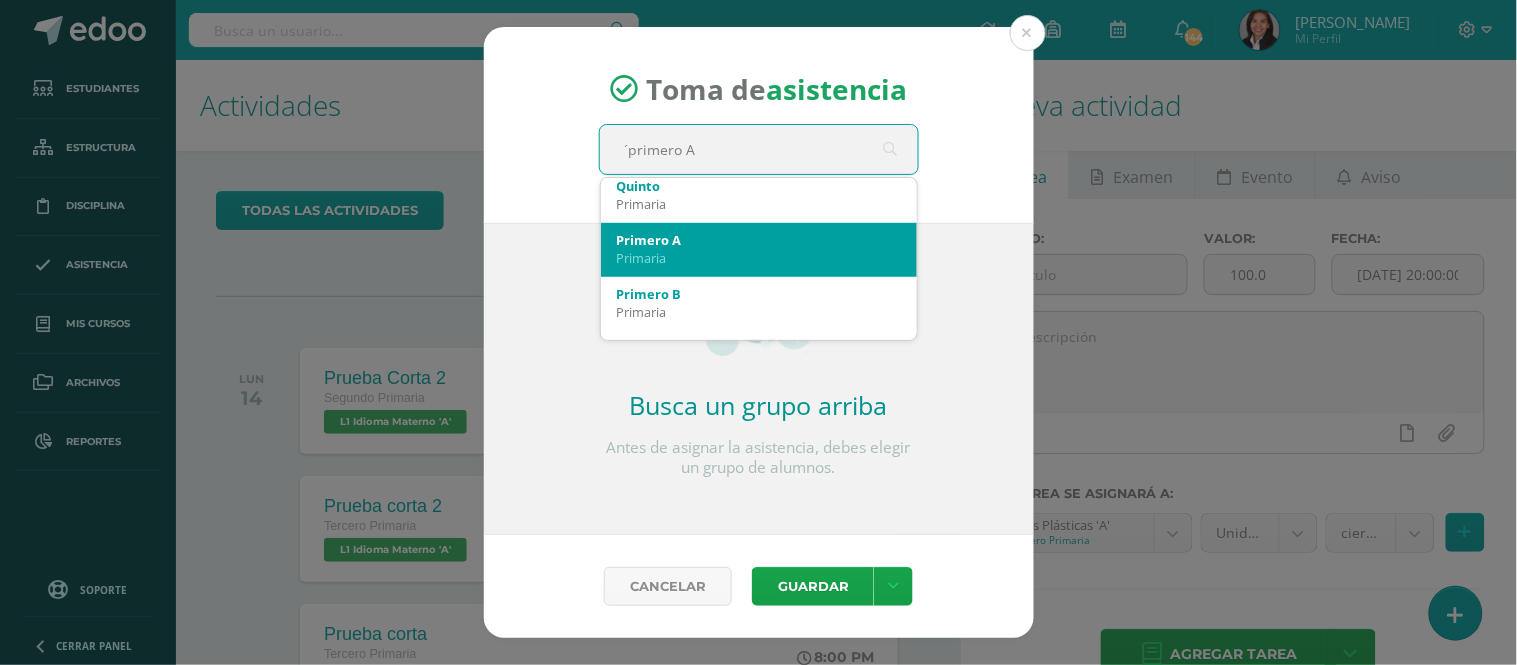 click on "Primaria" at bounding box center [759, 258] 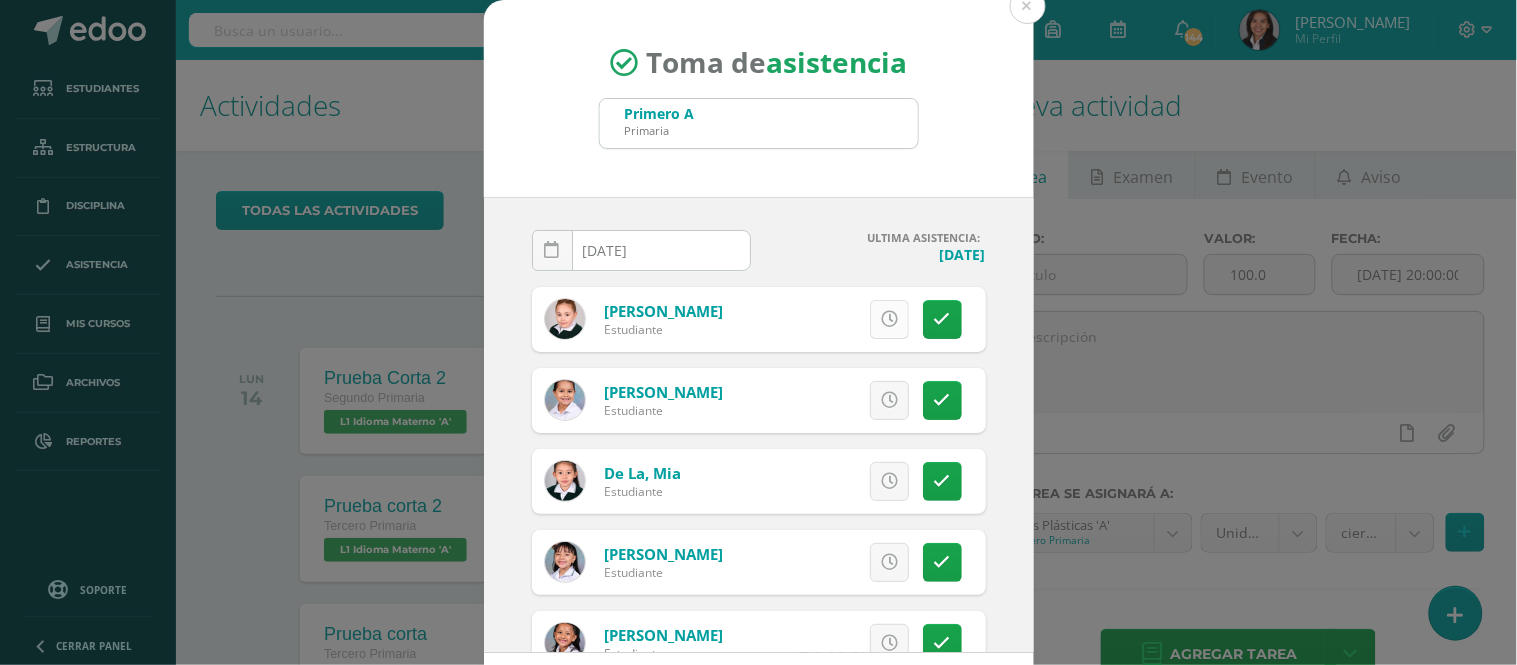 click at bounding box center [889, 319] 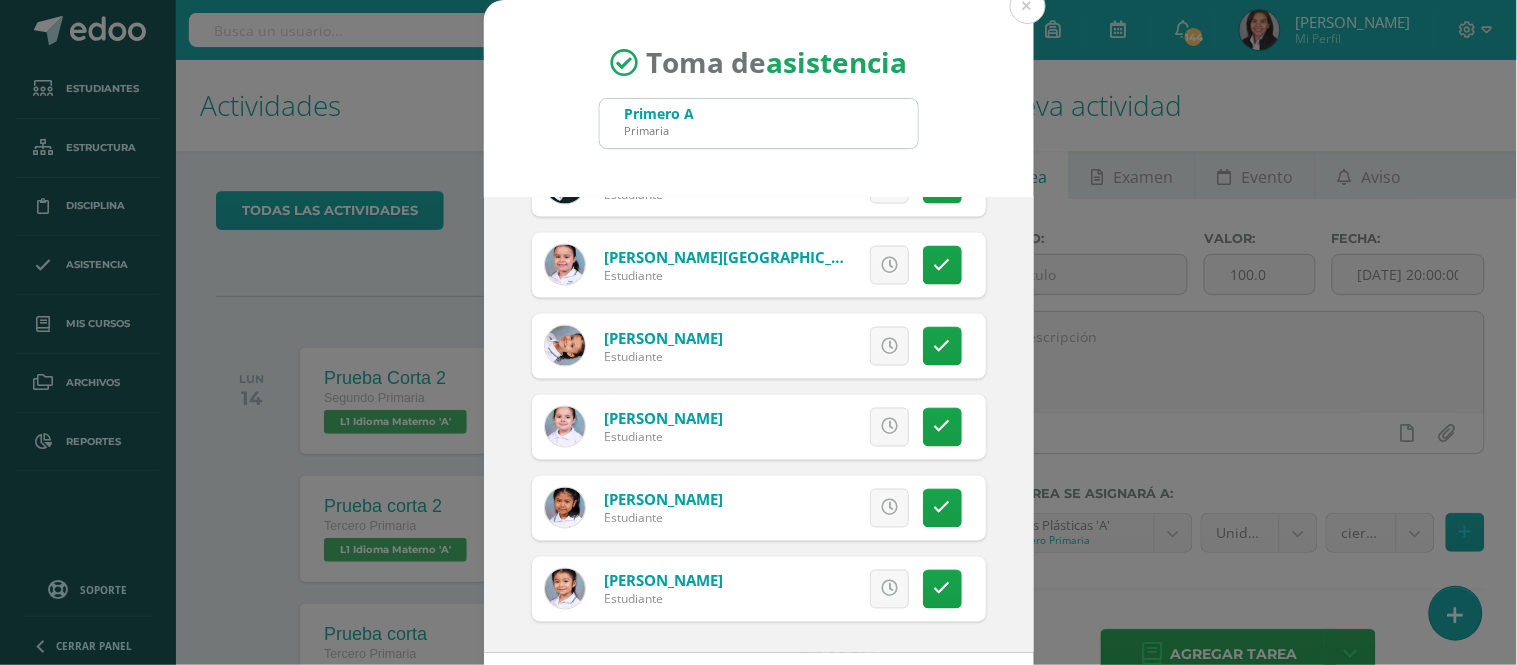 scroll, scrollTop: 784, scrollLeft: 0, axis: vertical 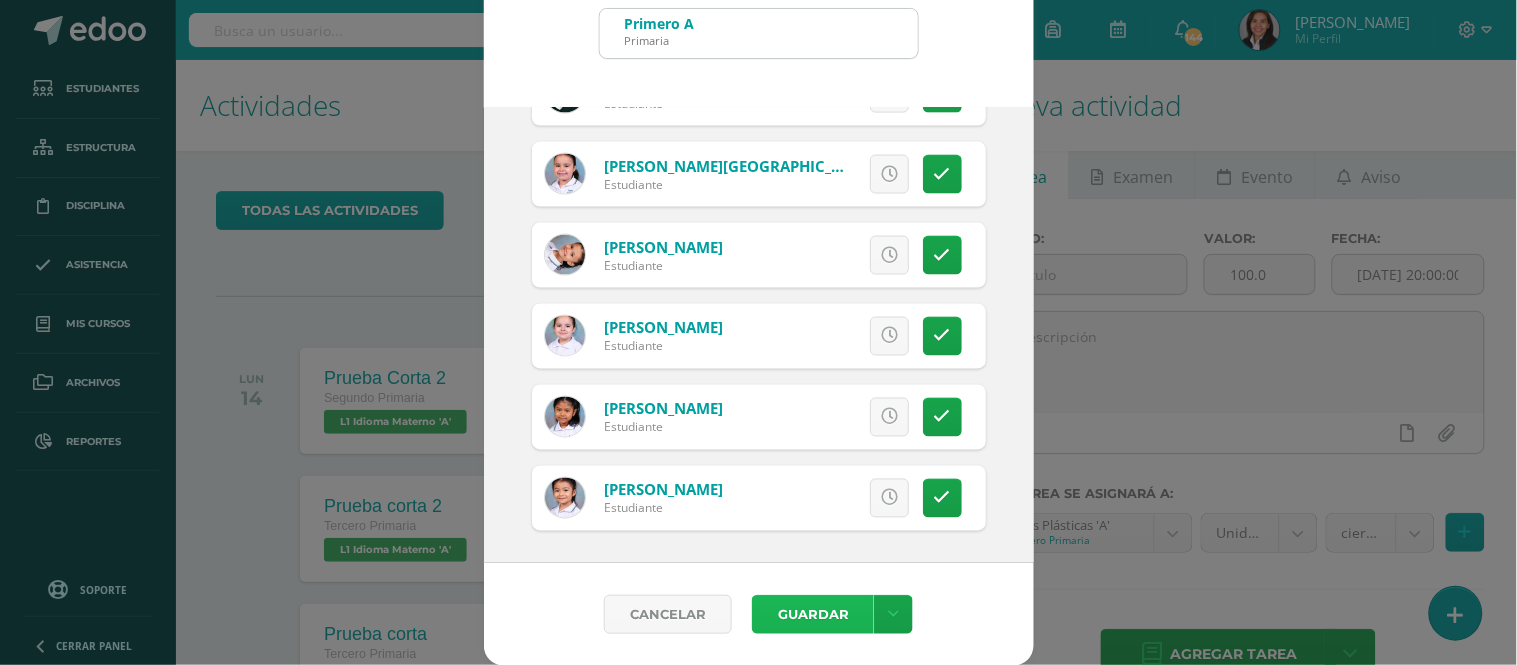 click on "Guardar" at bounding box center [813, 614] 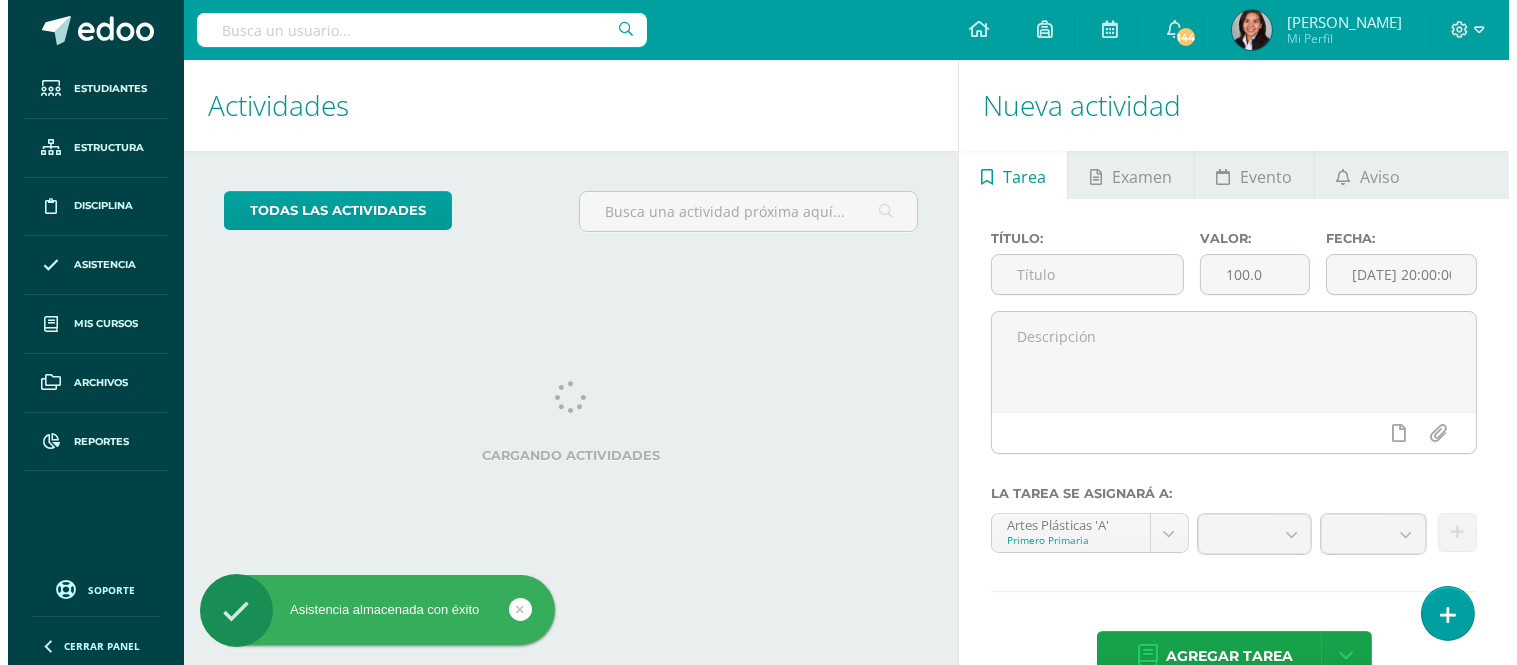 scroll, scrollTop: 0, scrollLeft: 0, axis: both 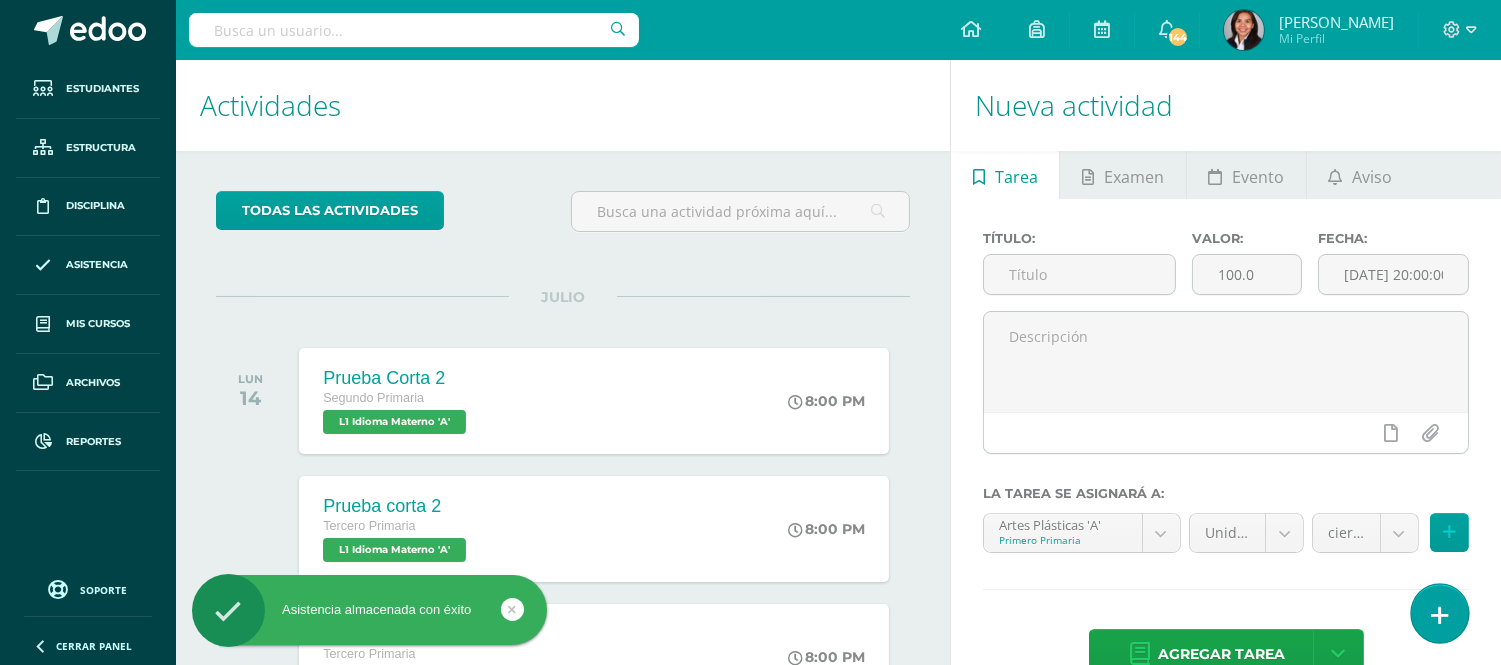 click at bounding box center [1439, 613] 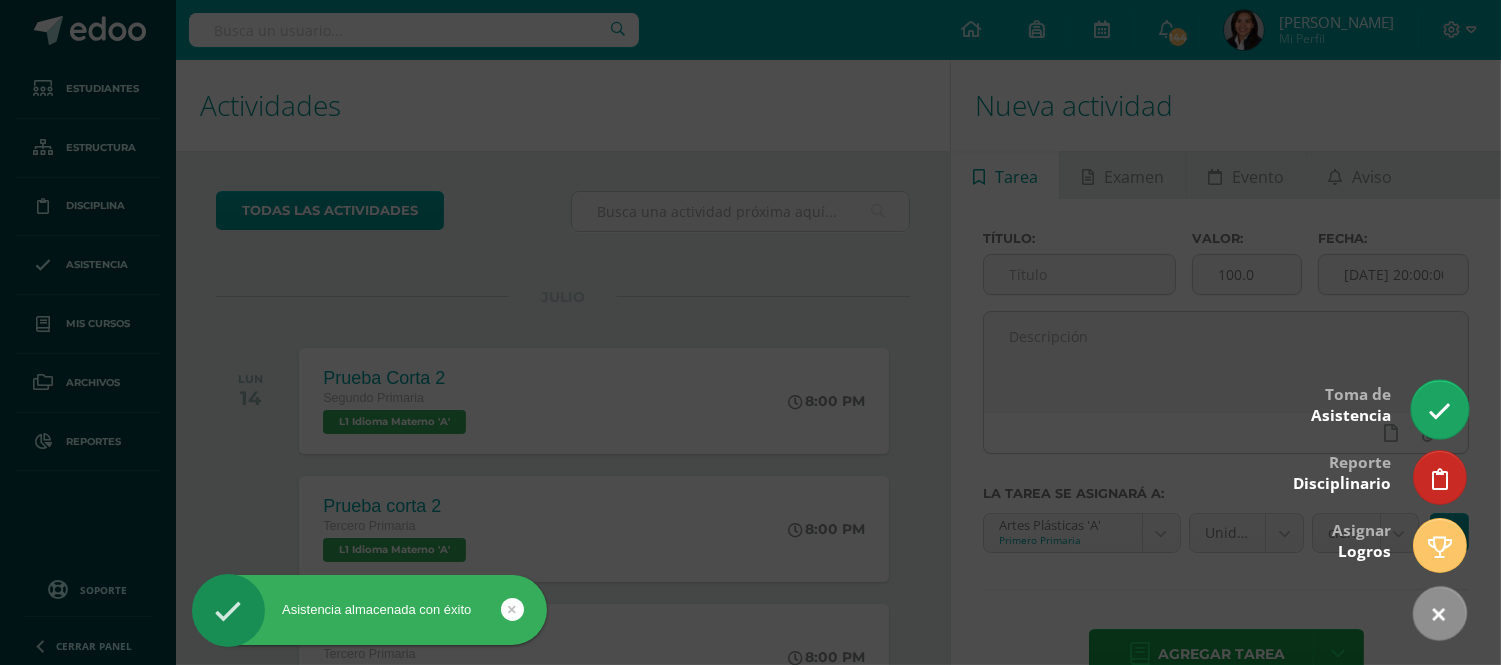 click at bounding box center [1439, 411] 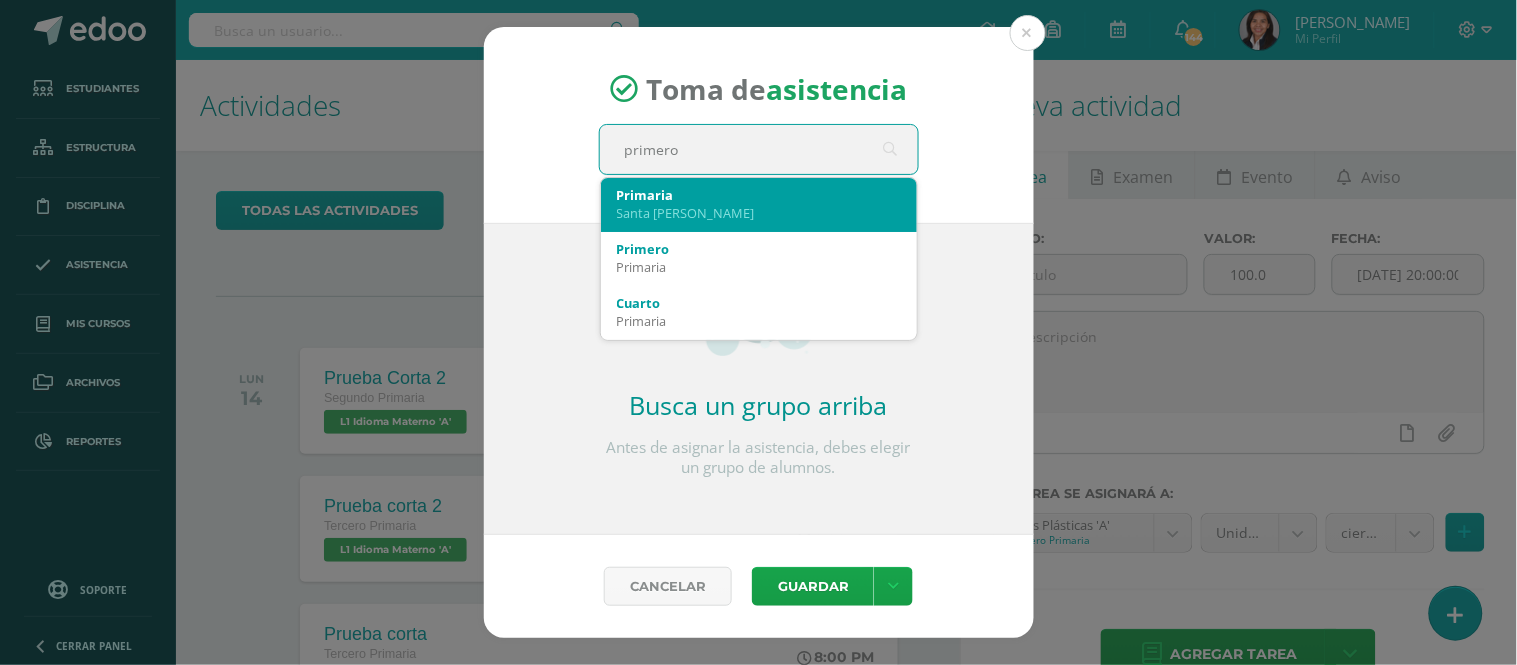 type on "primero B" 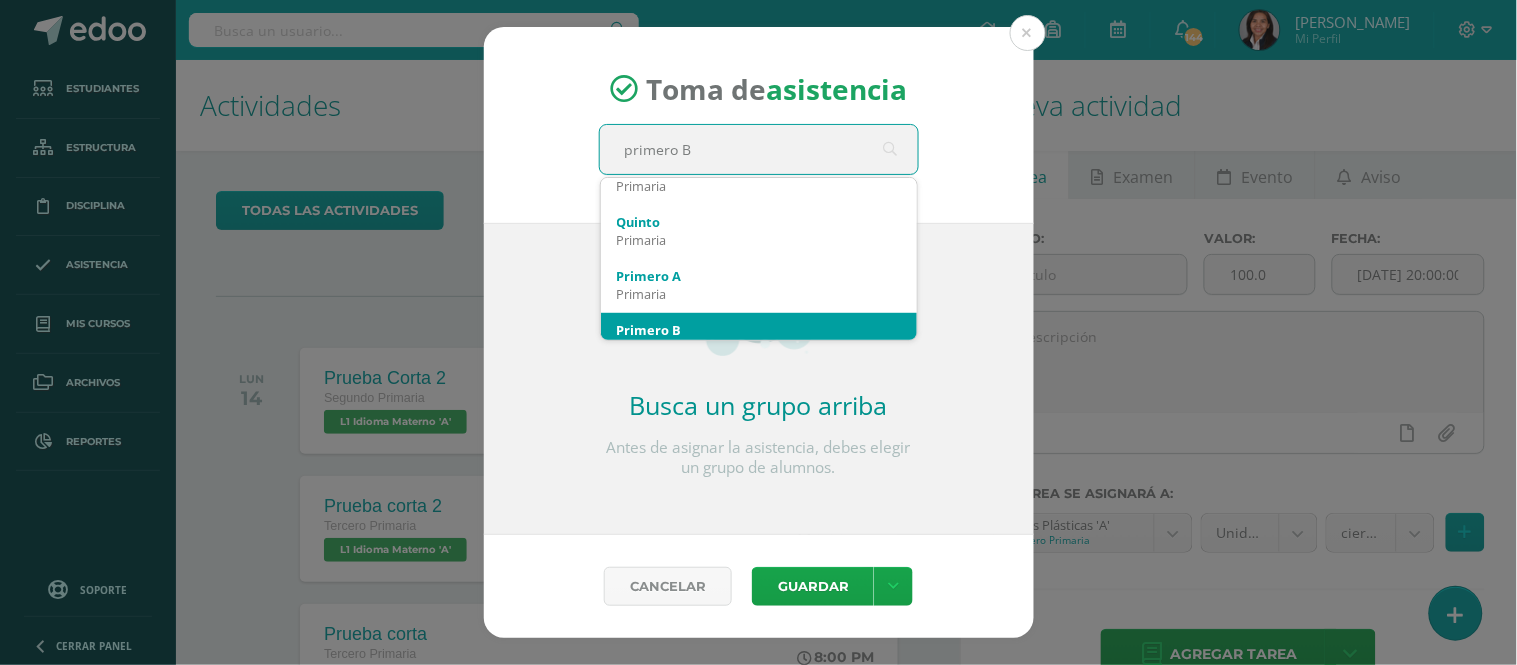 scroll, scrollTop: 333, scrollLeft: 0, axis: vertical 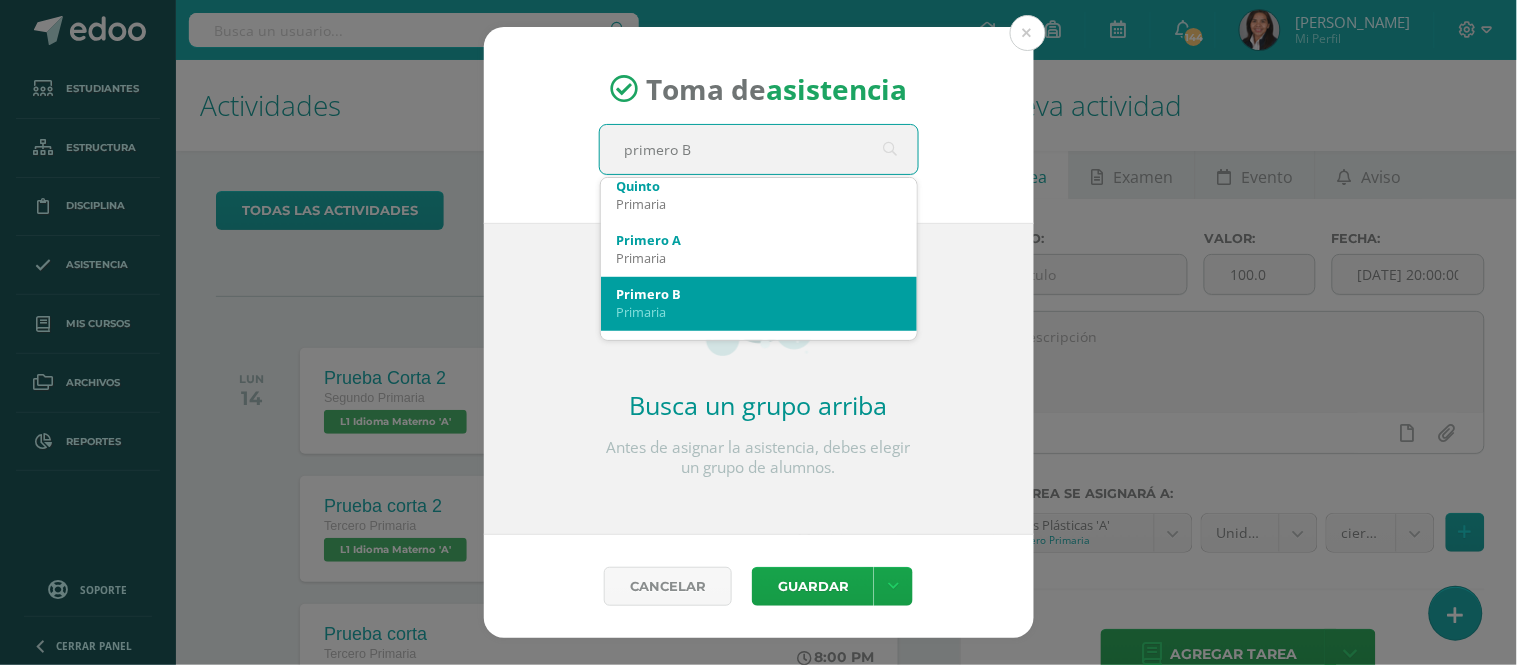 click on "Primero B" at bounding box center (759, 294) 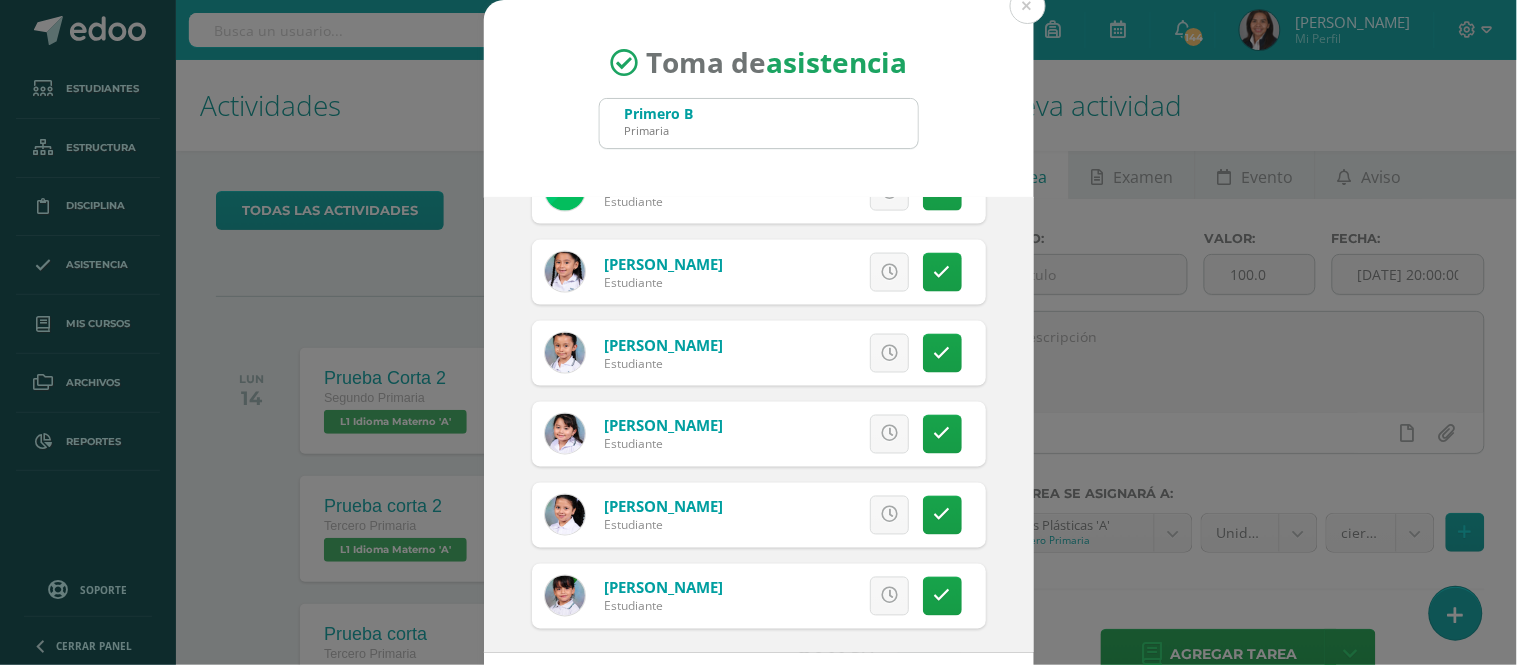 scroll, scrollTop: 784, scrollLeft: 0, axis: vertical 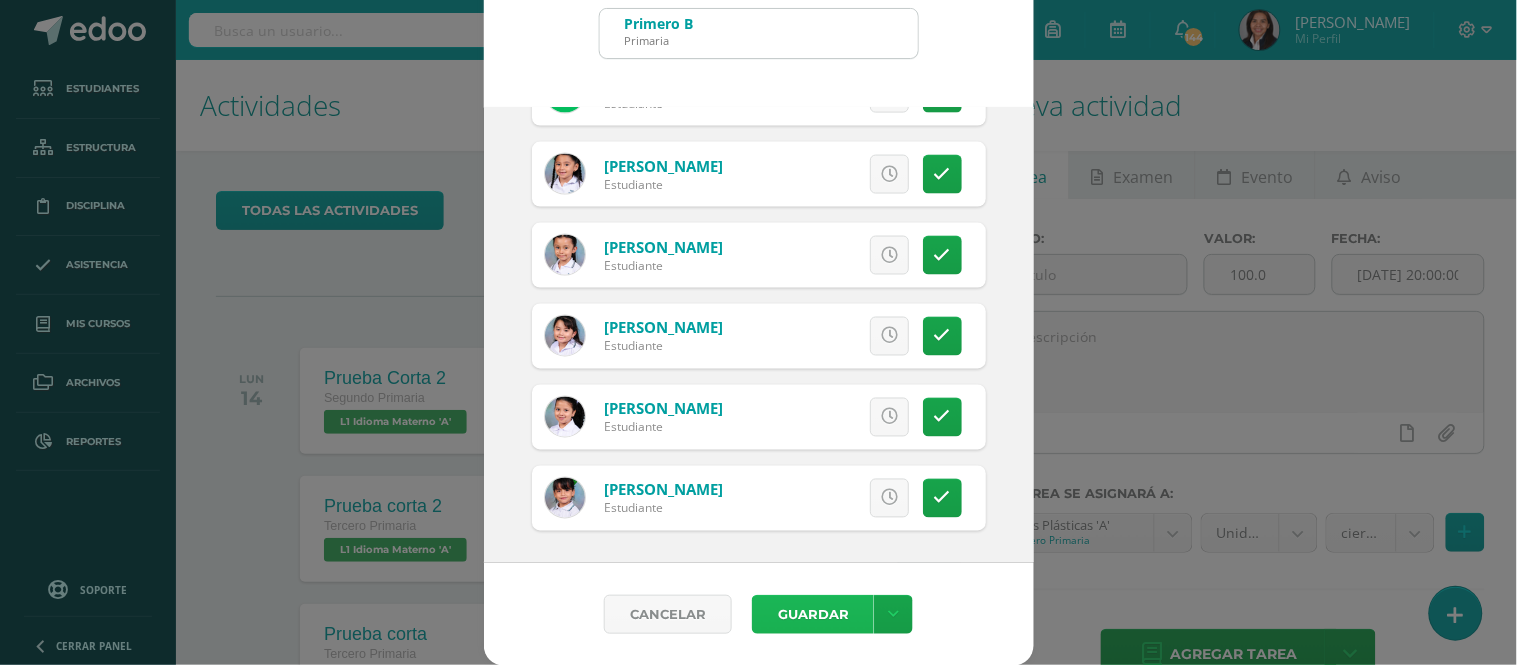 click on "Guardar" at bounding box center [813, 614] 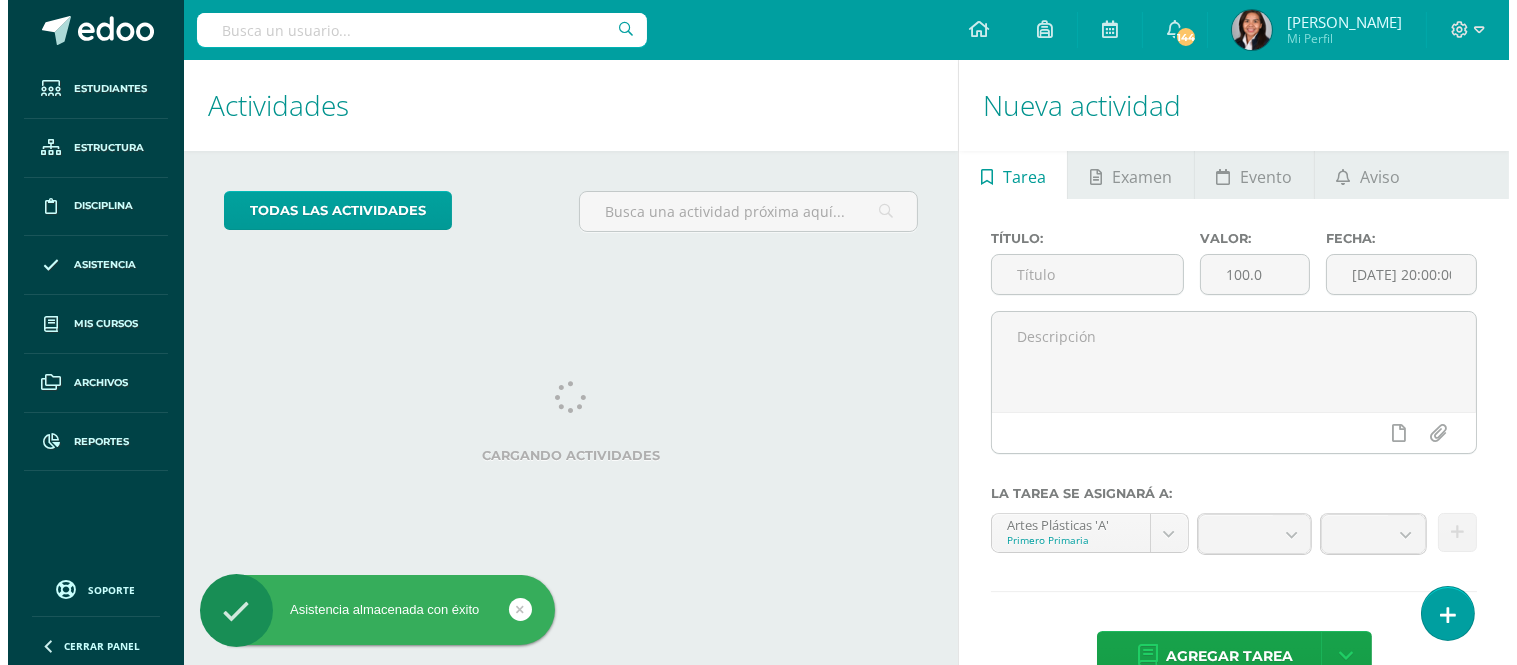 scroll, scrollTop: 0, scrollLeft: 0, axis: both 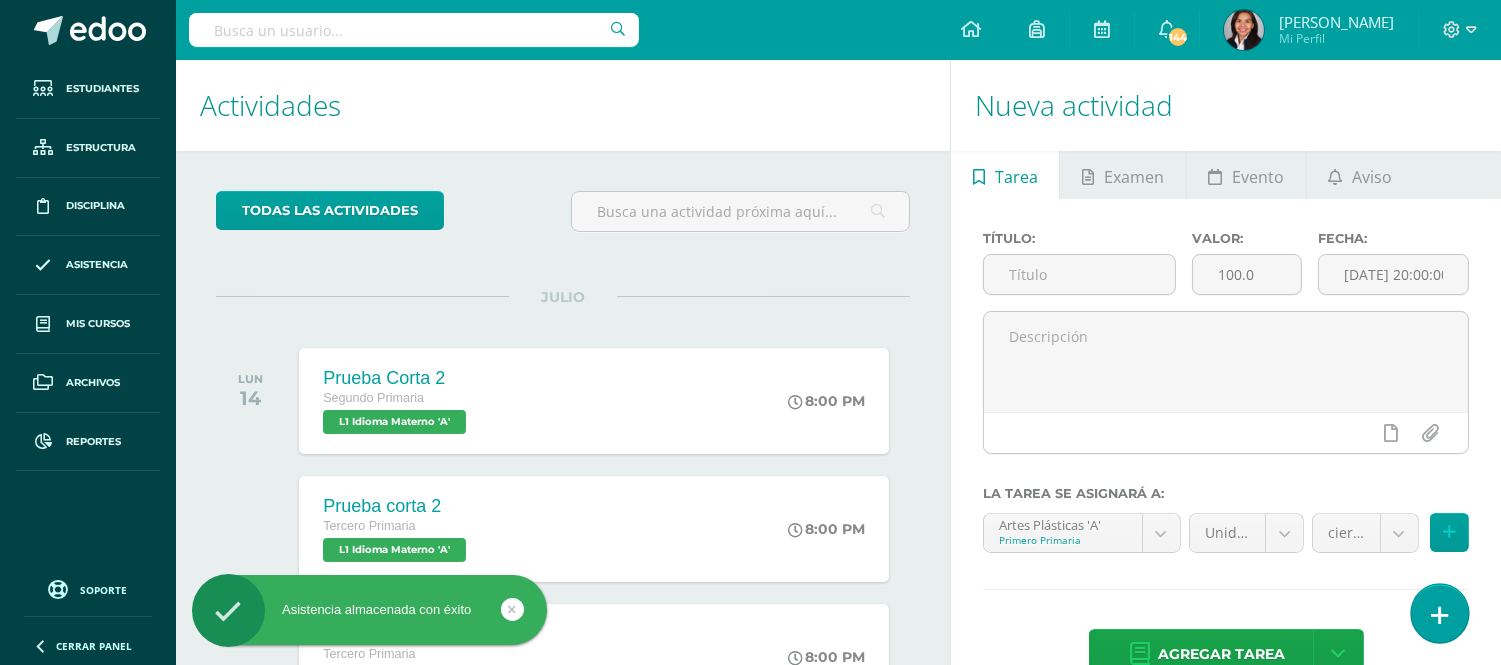 click at bounding box center (1439, 613) 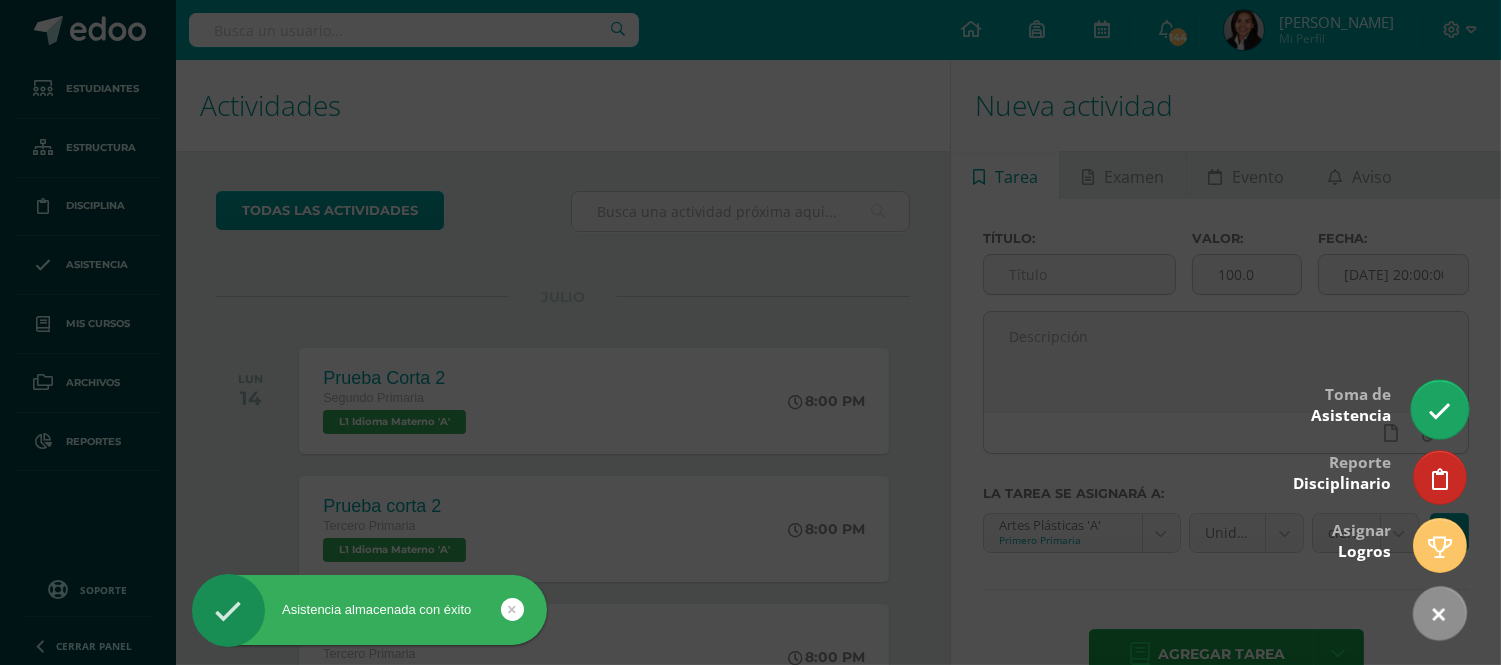 click at bounding box center (1439, 409) 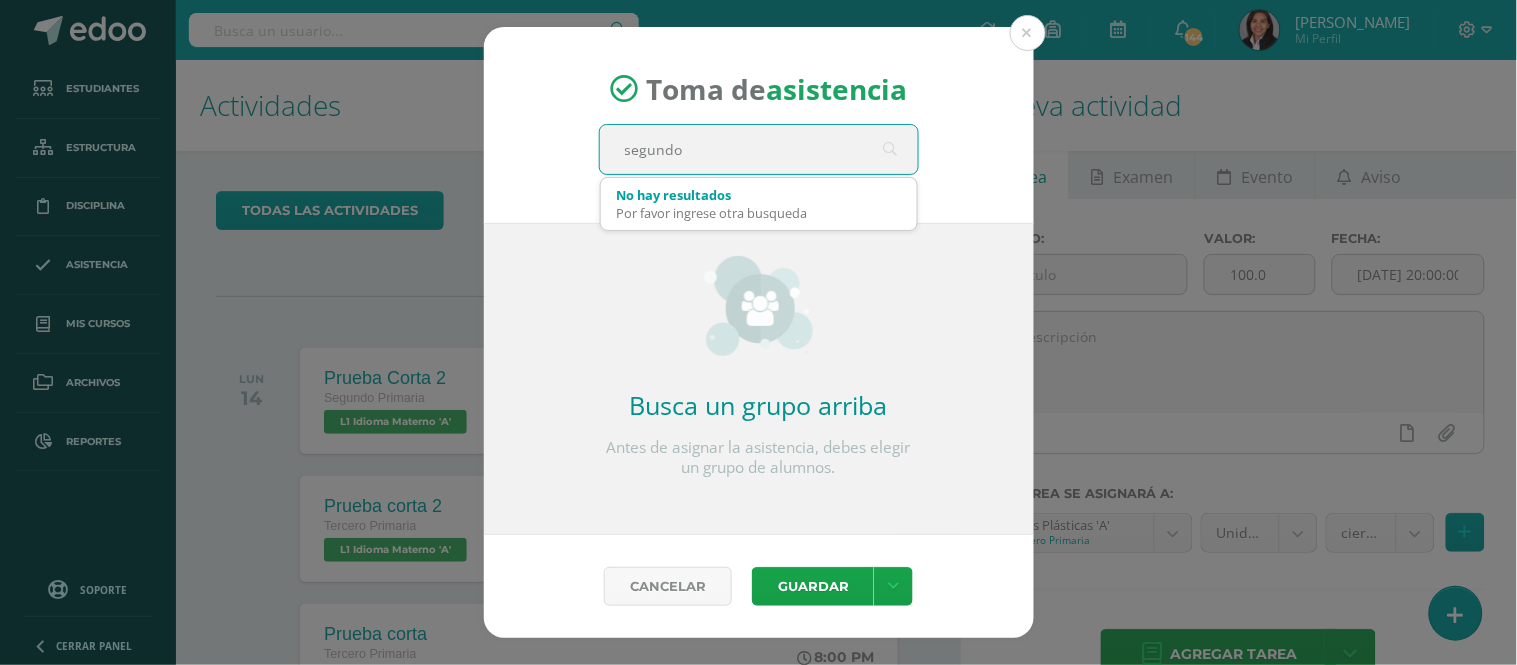 type on "segundo A" 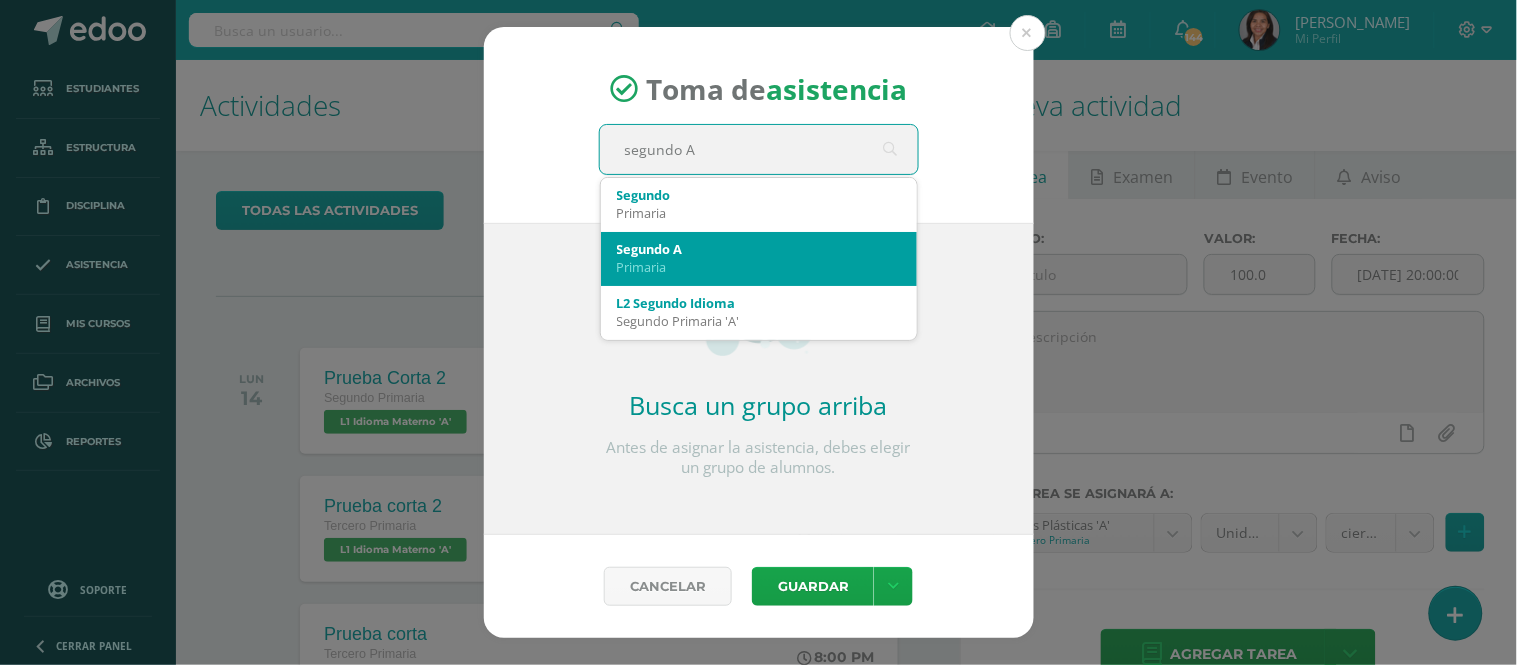 click on "Segundo A" at bounding box center [759, 249] 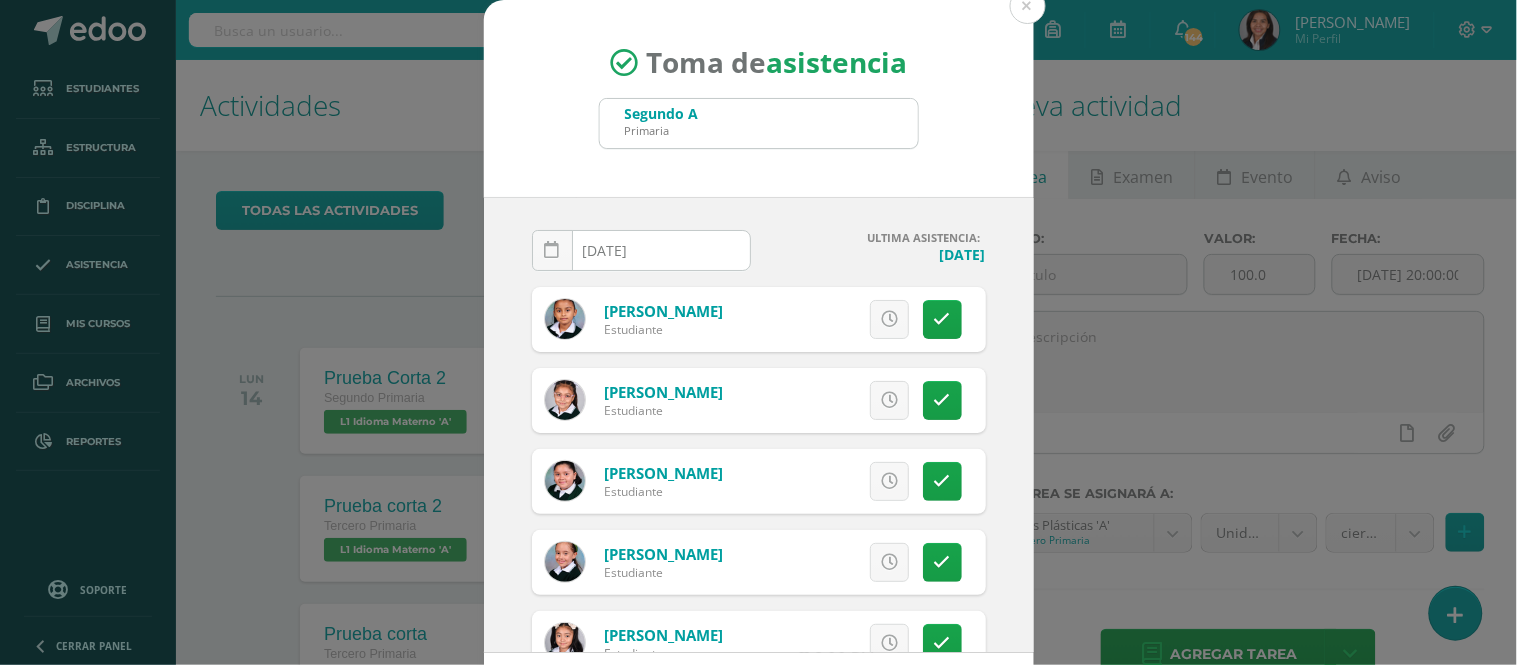 scroll, scrollTop: 111, scrollLeft: 0, axis: vertical 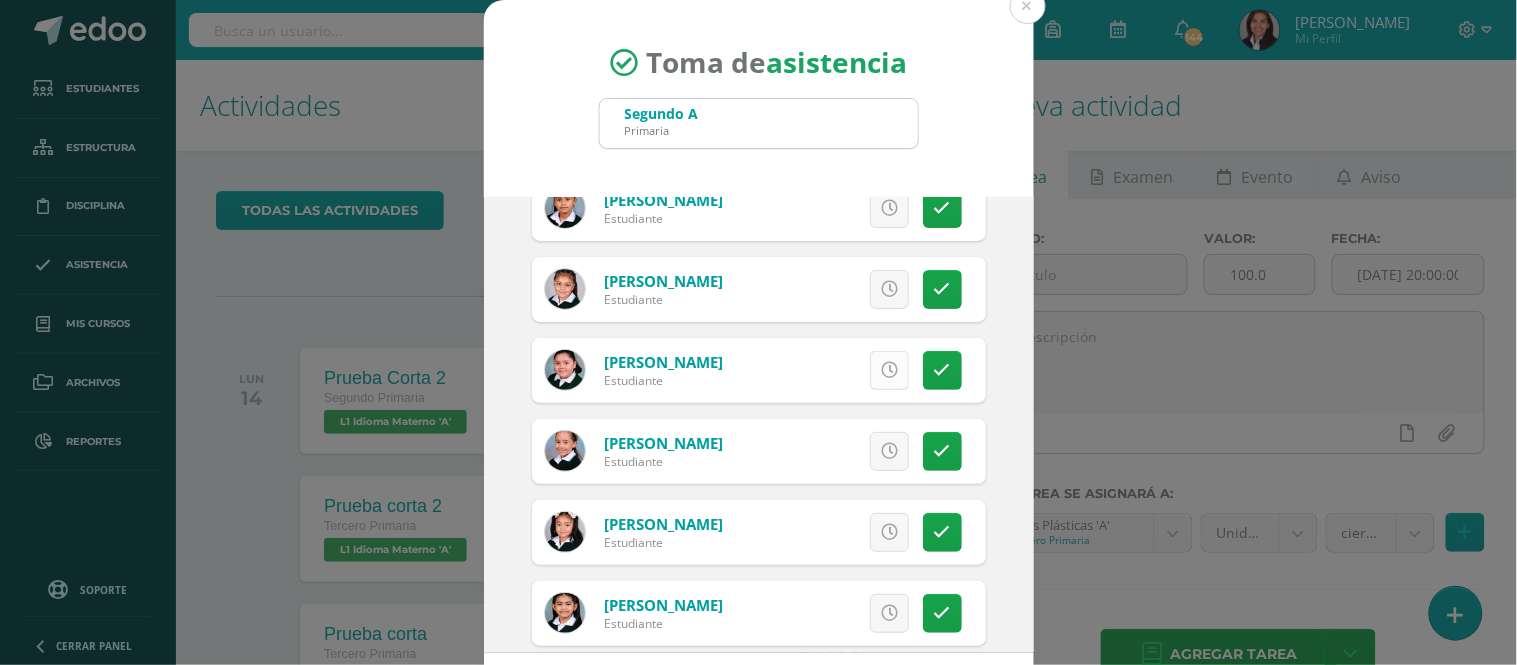 click at bounding box center [889, 370] 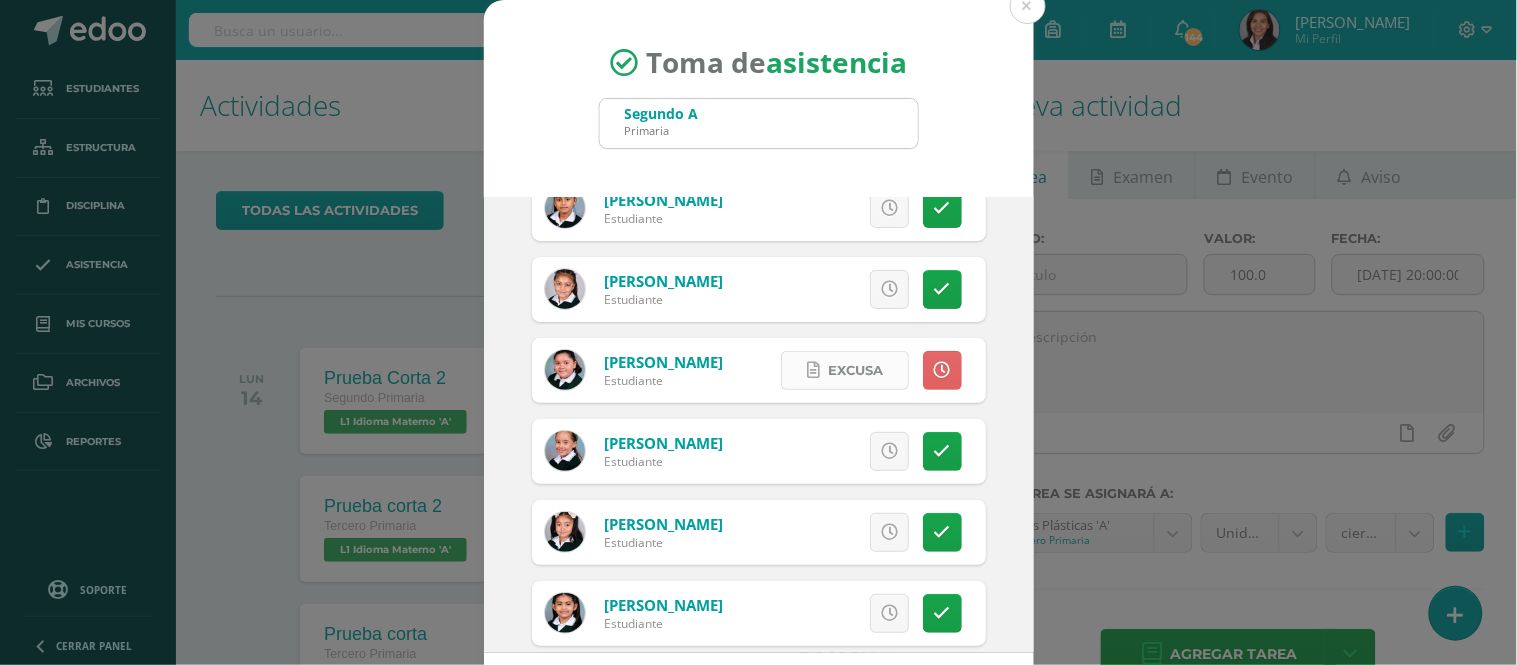 click on "Excusa" at bounding box center [855, 370] 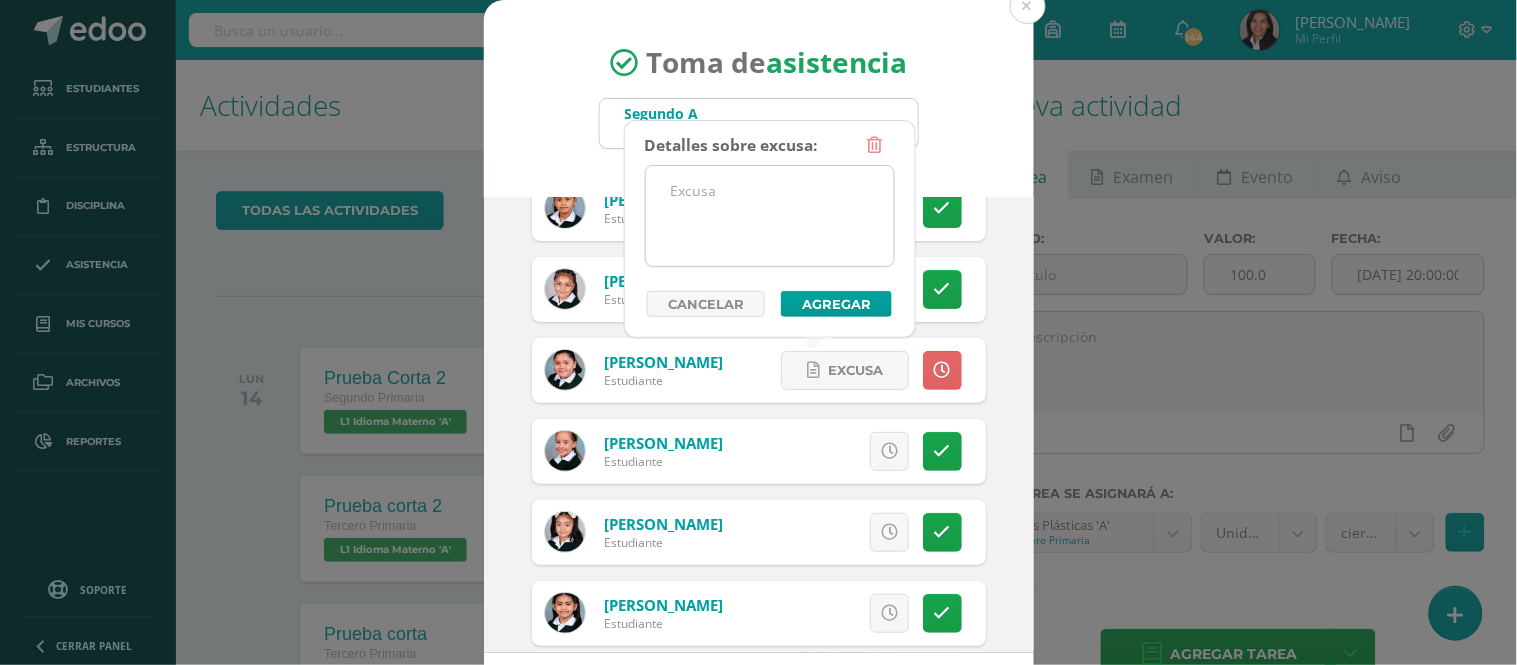 click at bounding box center [770, 216] 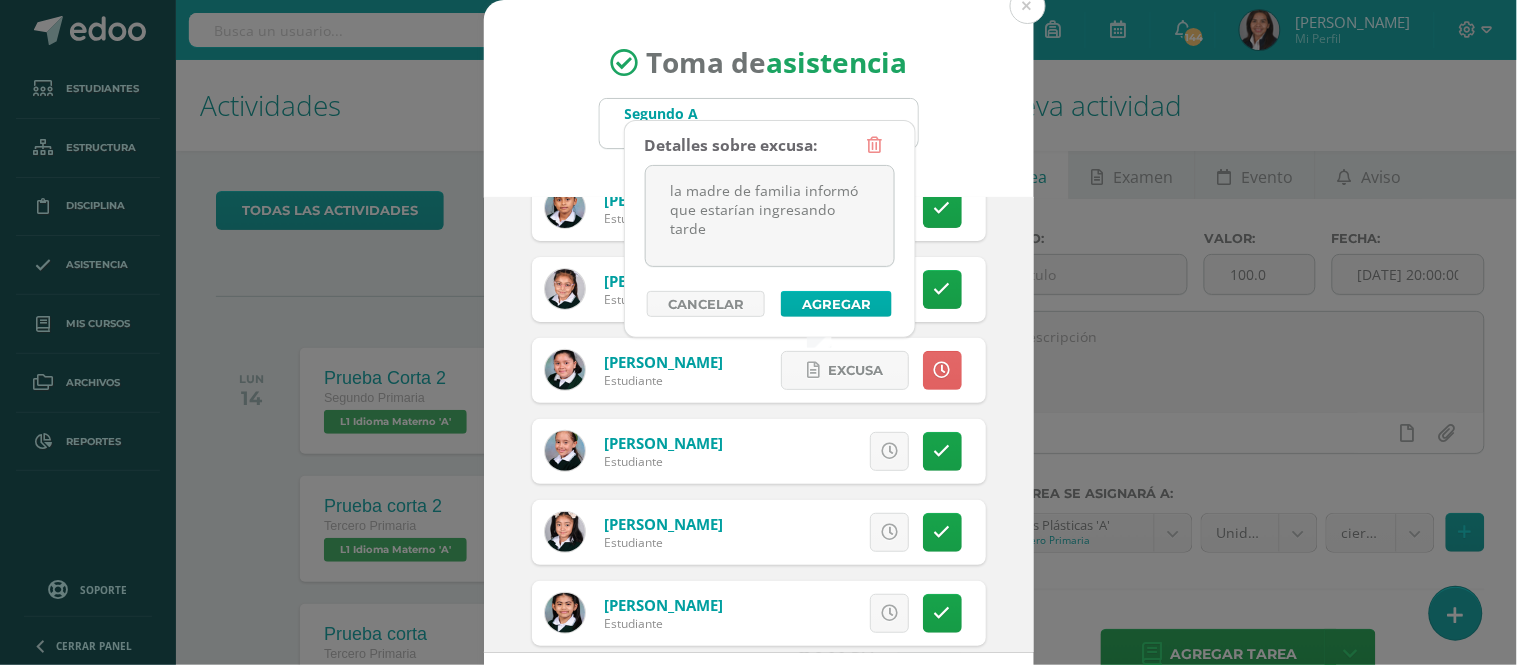 type on "la madre de familia informó que estarían ingresando tarde" 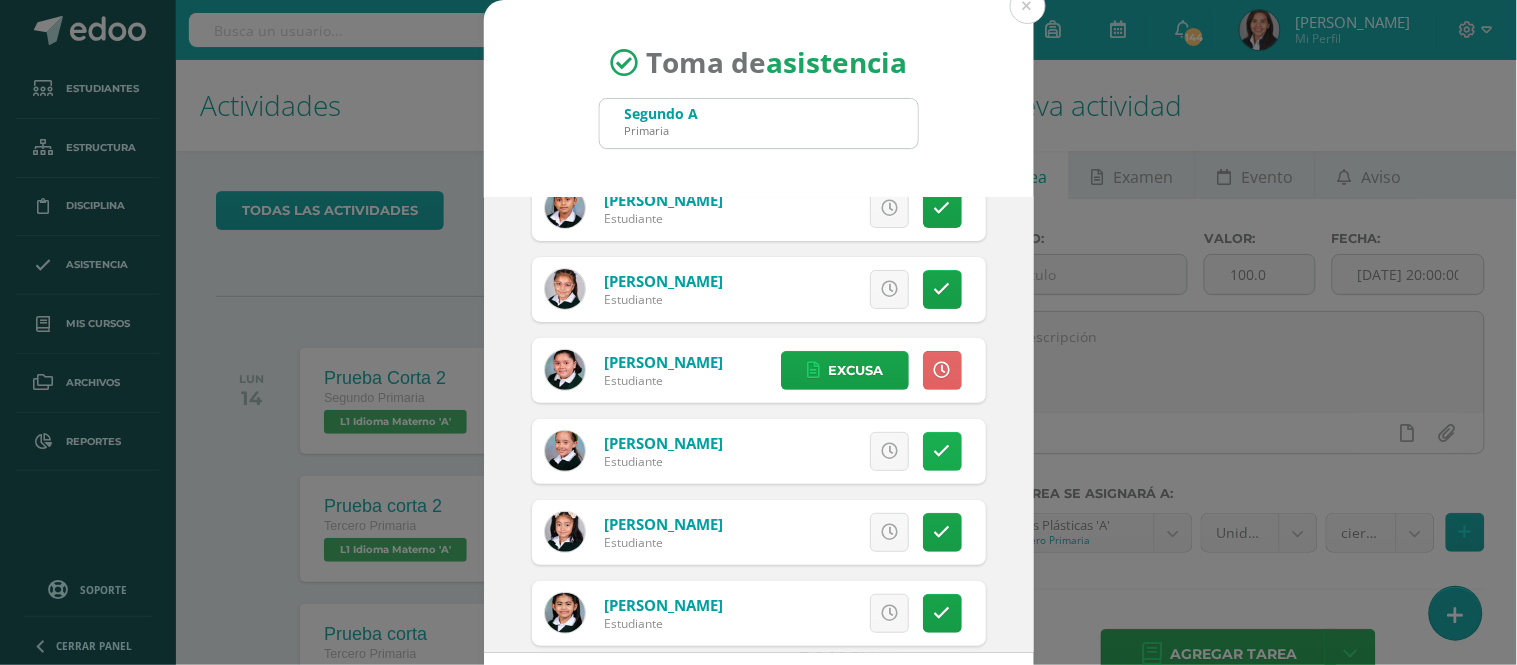 click at bounding box center (942, 451) 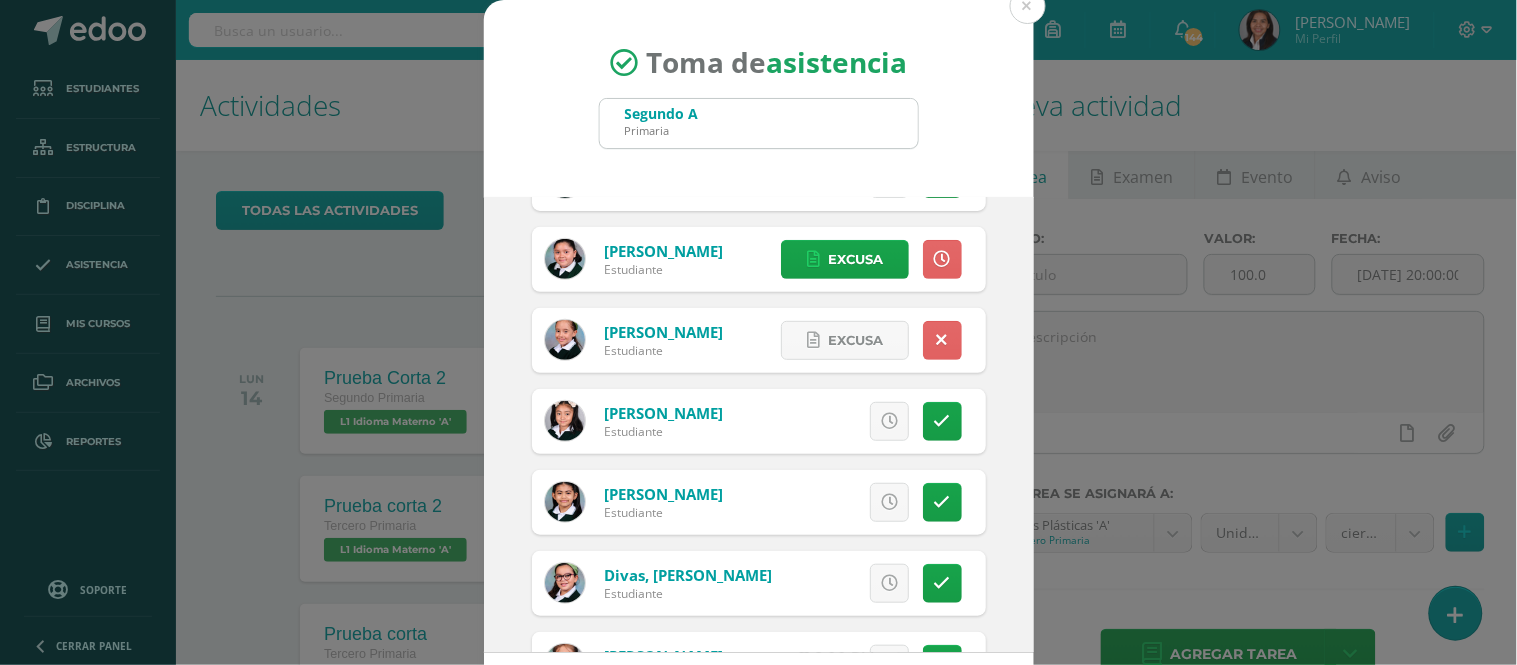 scroll, scrollTop: 333, scrollLeft: 0, axis: vertical 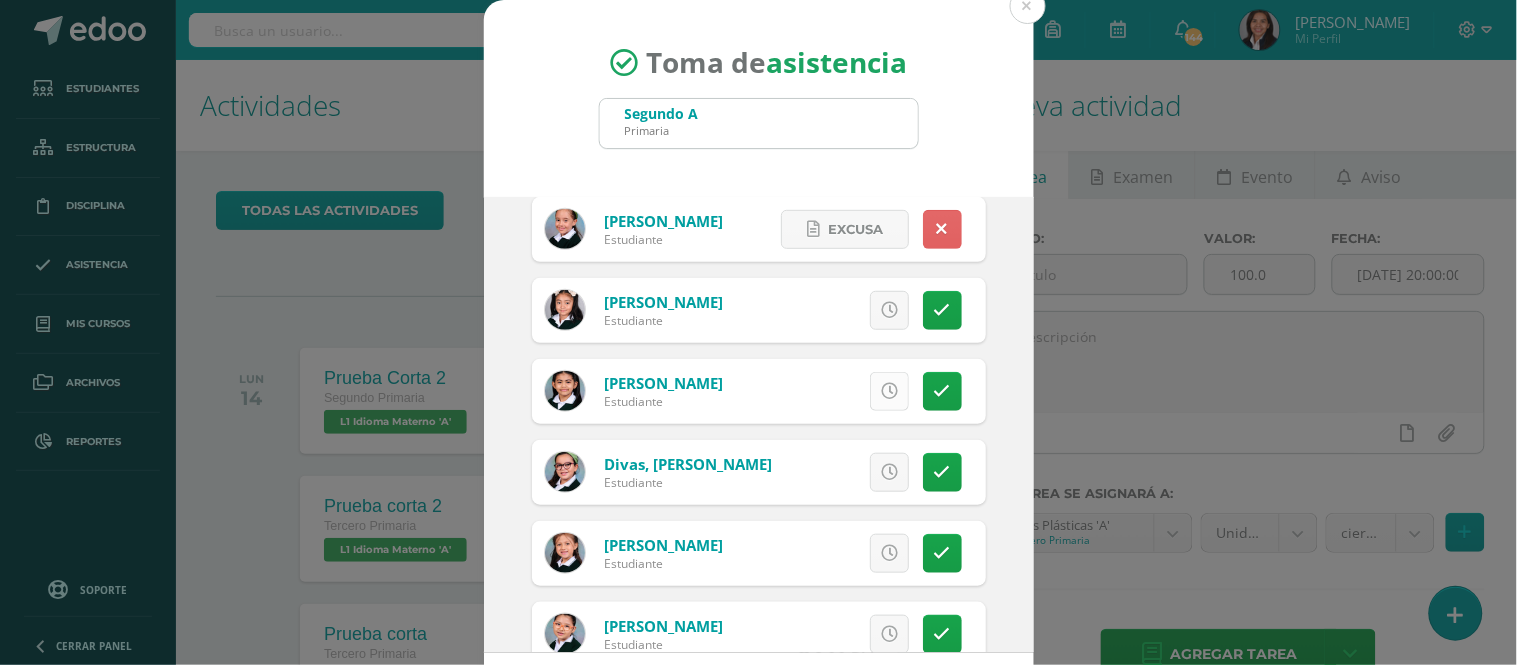click at bounding box center [889, 391] 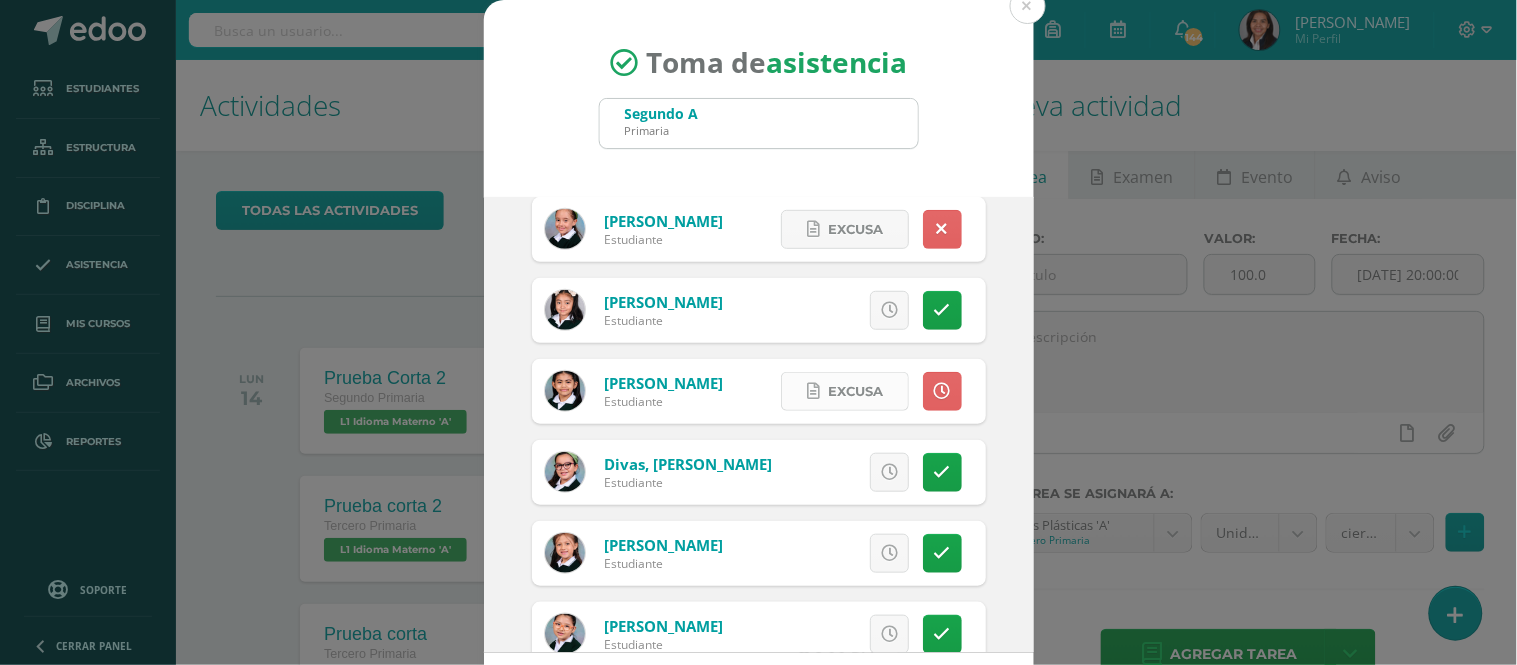 click on "Excusa" at bounding box center (855, 391) 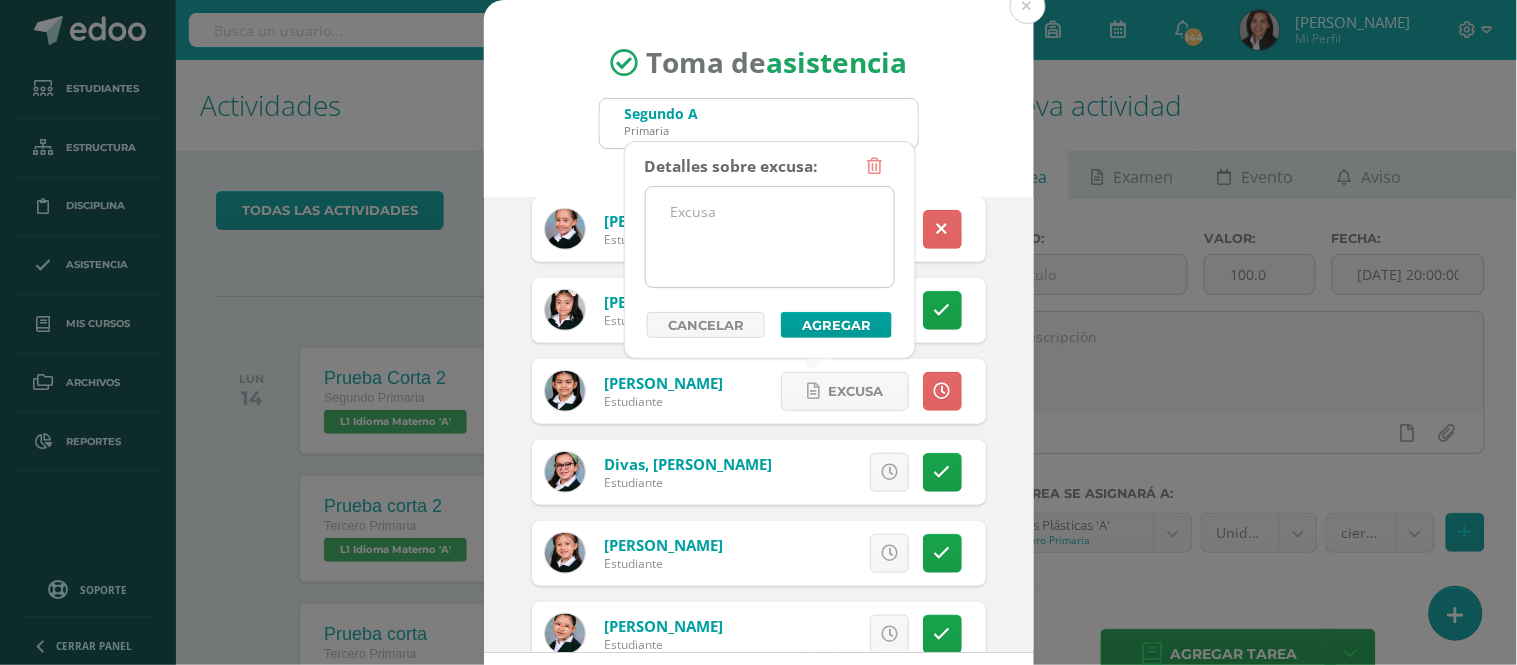 click at bounding box center (770, 237) 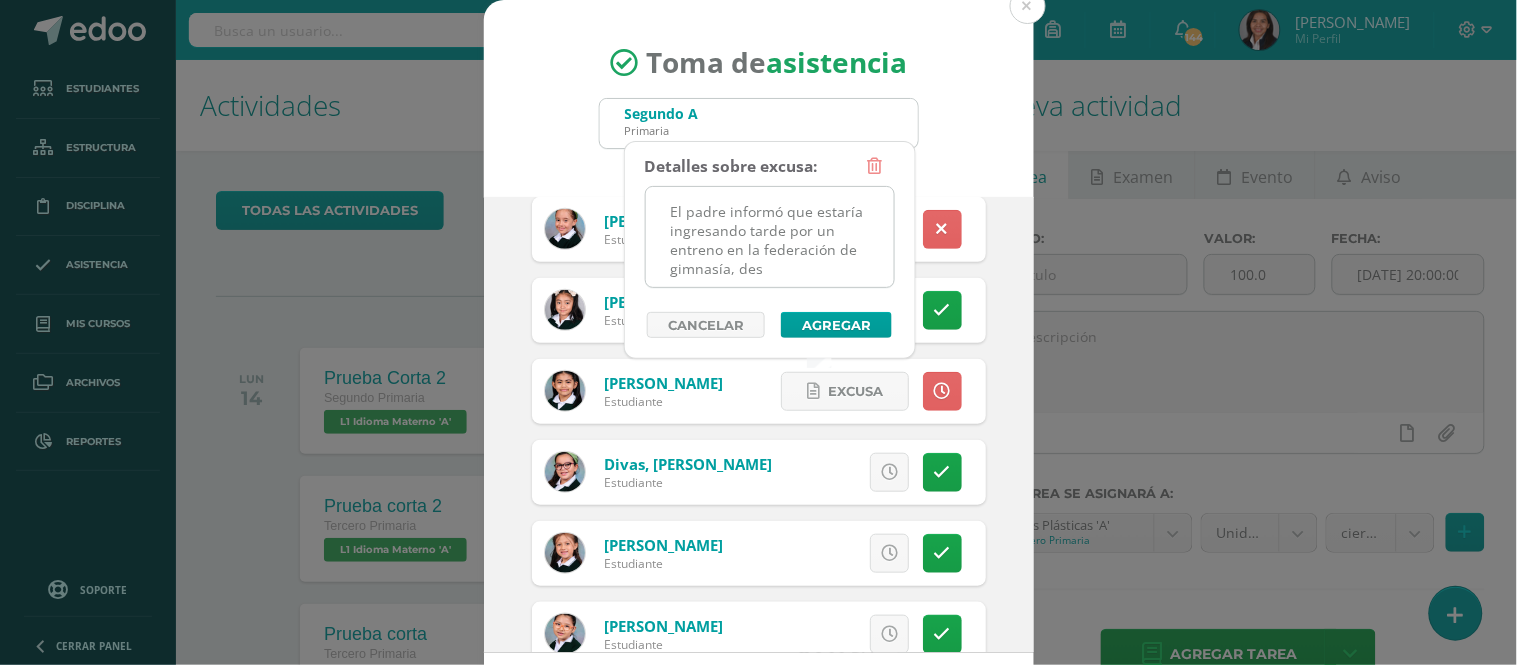 scroll, scrollTop: 10, scrollLeft: 0, axis: vertical 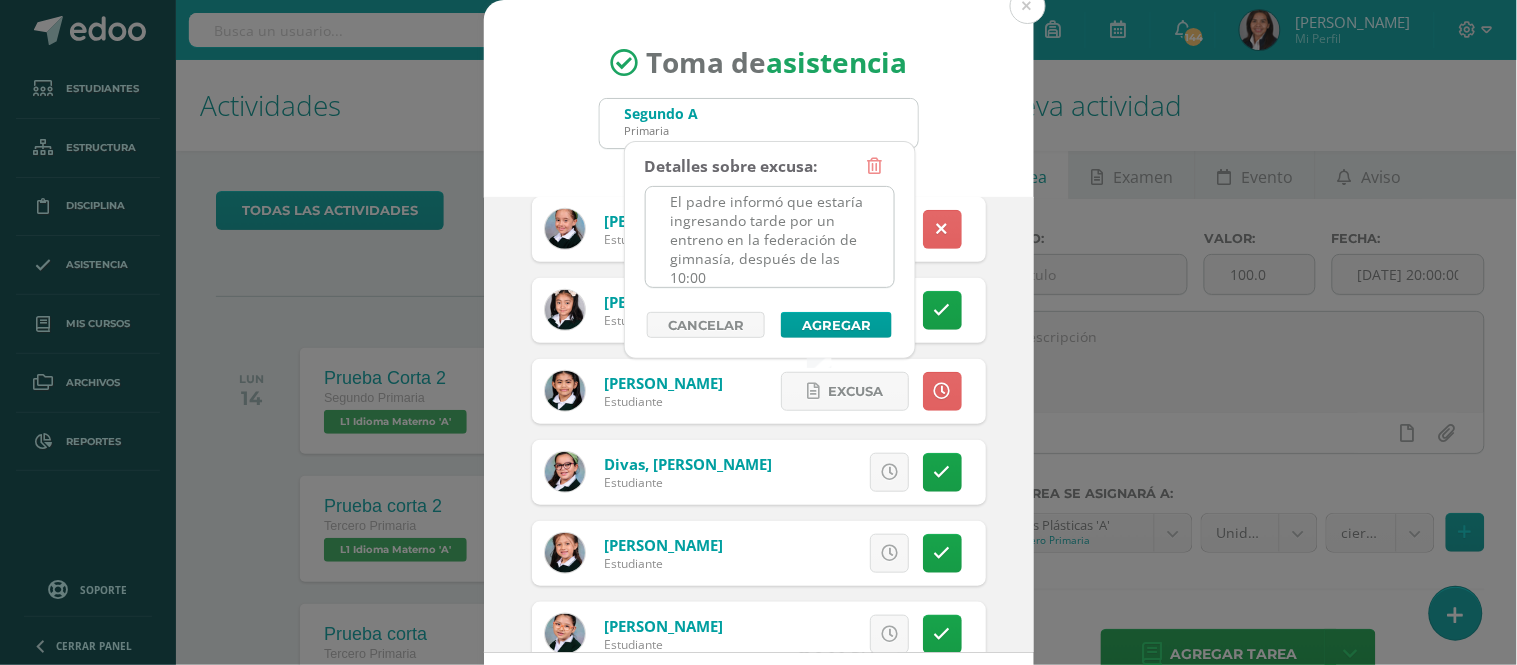 click on "El padre informó que estaría ingresando tarde por un entreno en la federación de gimnasía, después de las 10:00" at bounding box center (770, 237) 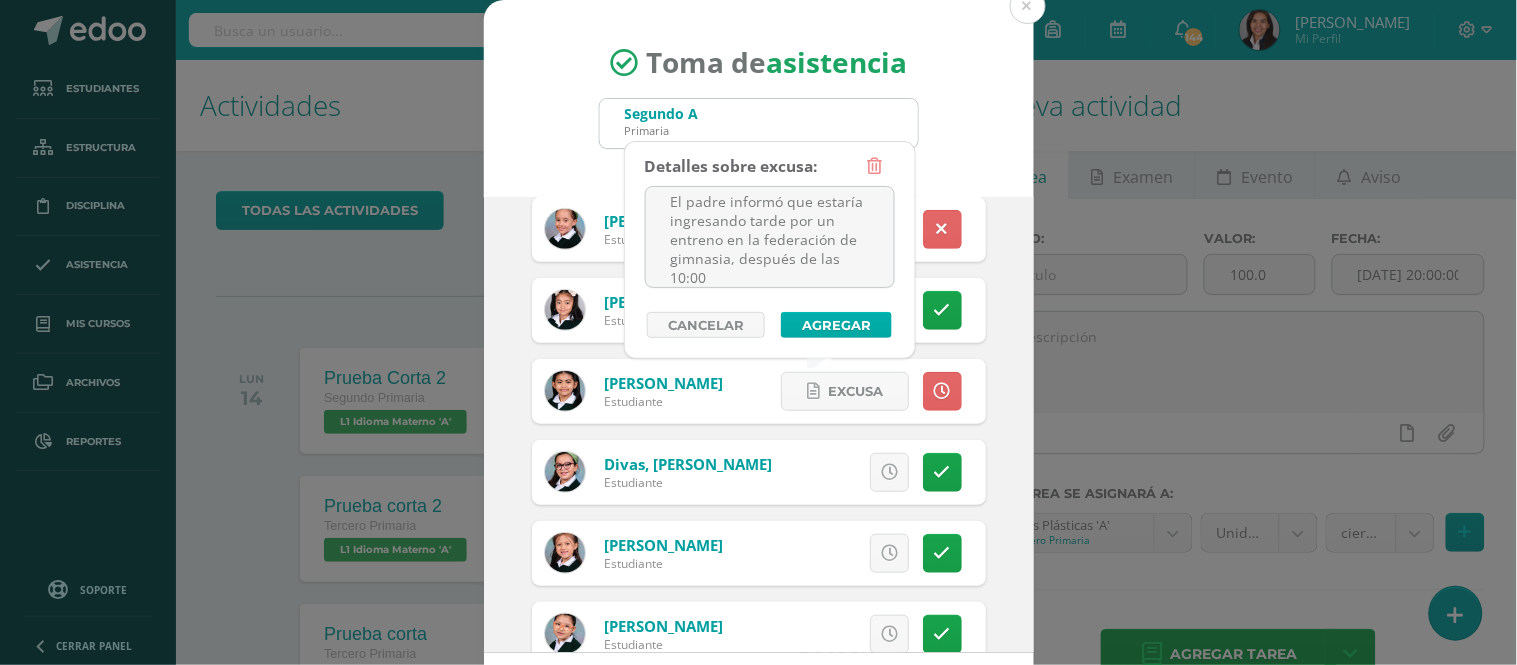 type on "El padre informó que estaría ingresando tarde por un entreno en la federación de gimnasia, después de las 10:00" 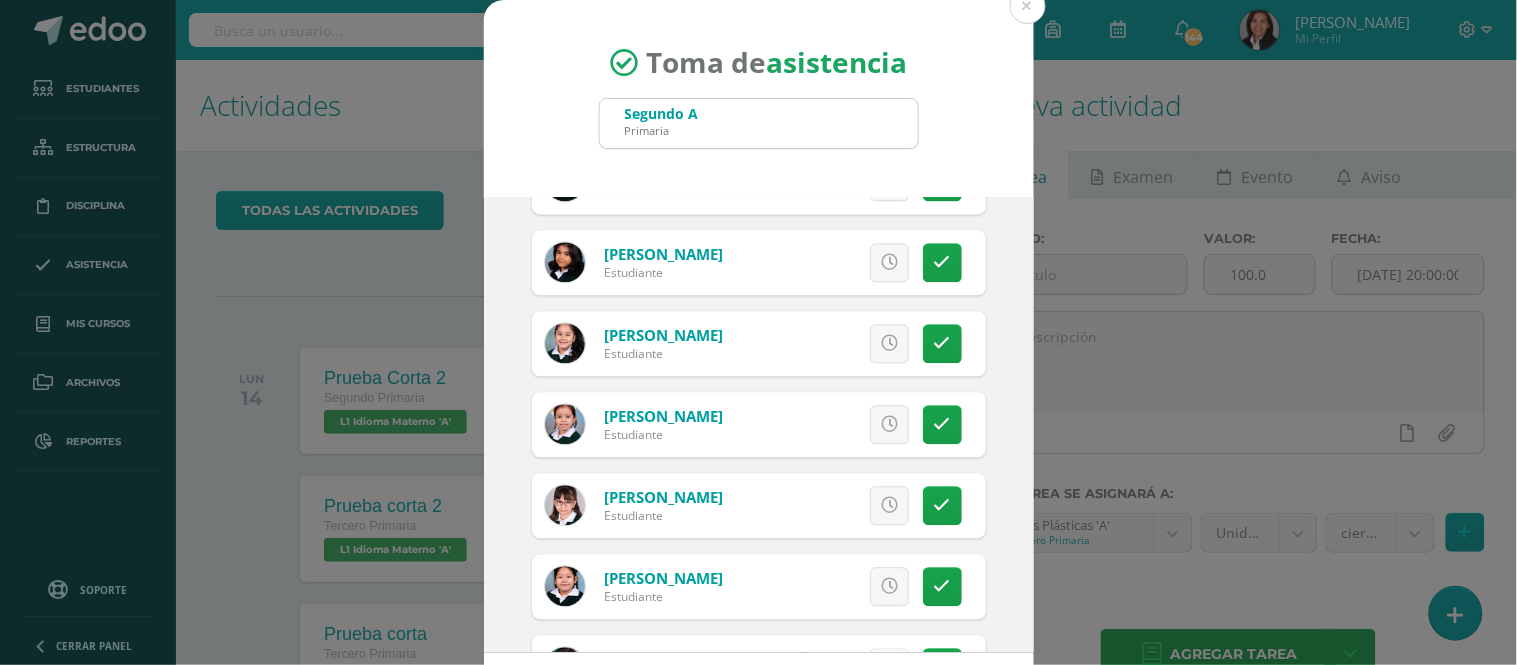 scroll, scrollTop: 1270, scrollLeft: 0, axis: vertical 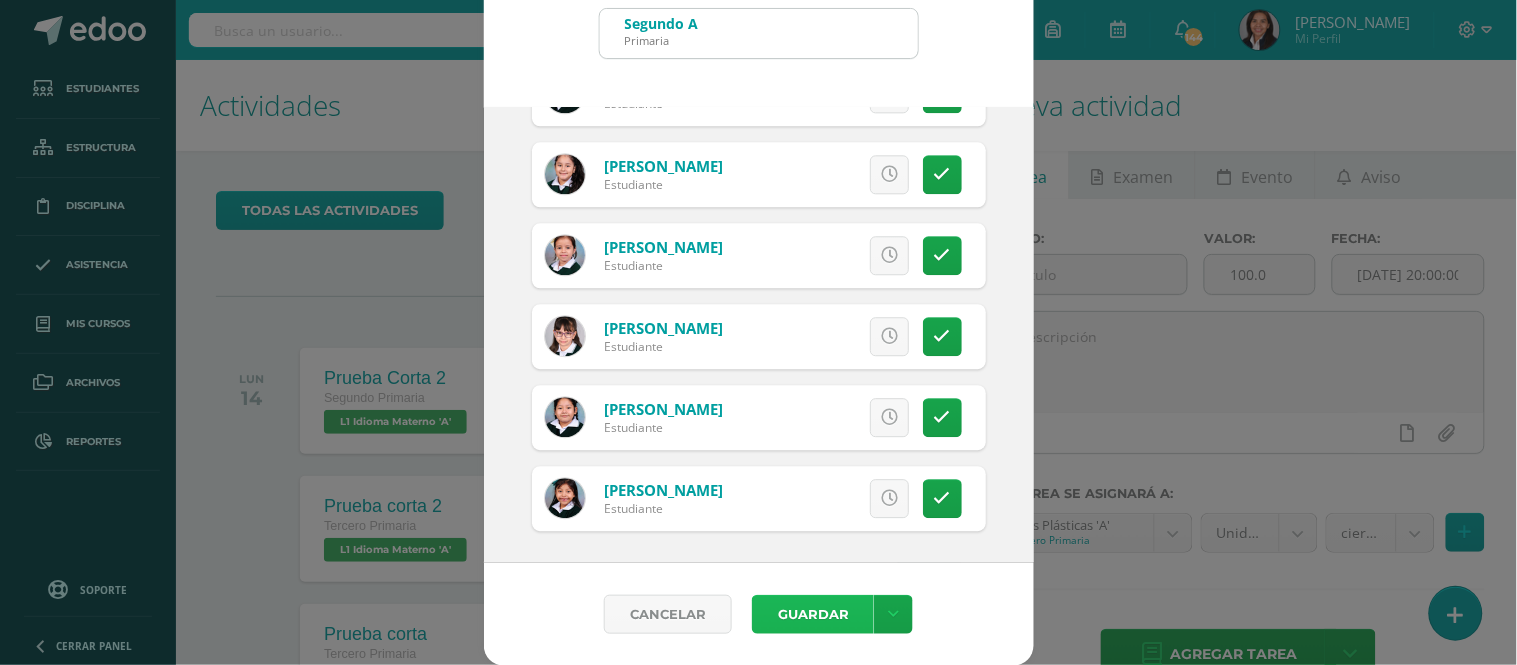click on "Guardar" at bounding box center (813, 614) 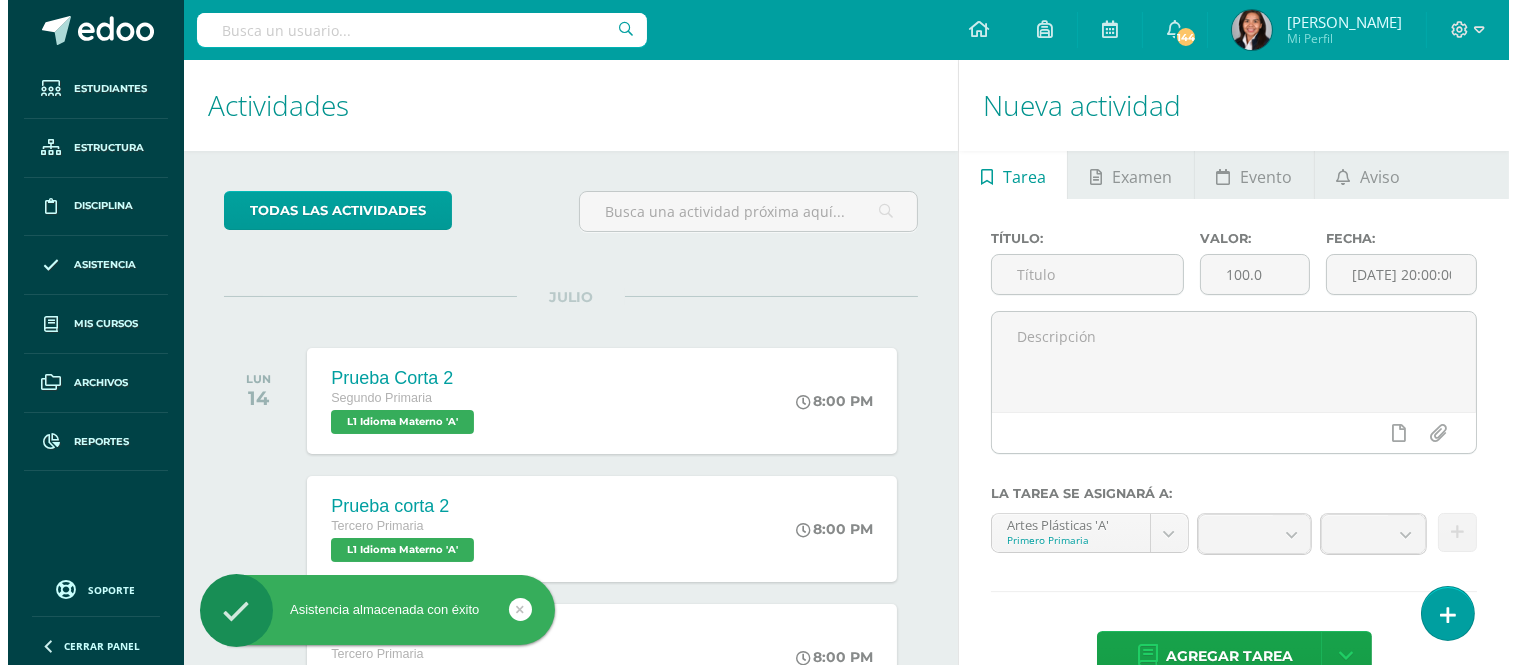scroll, scrollTop: 0, scrollLeft: 0, axis: both 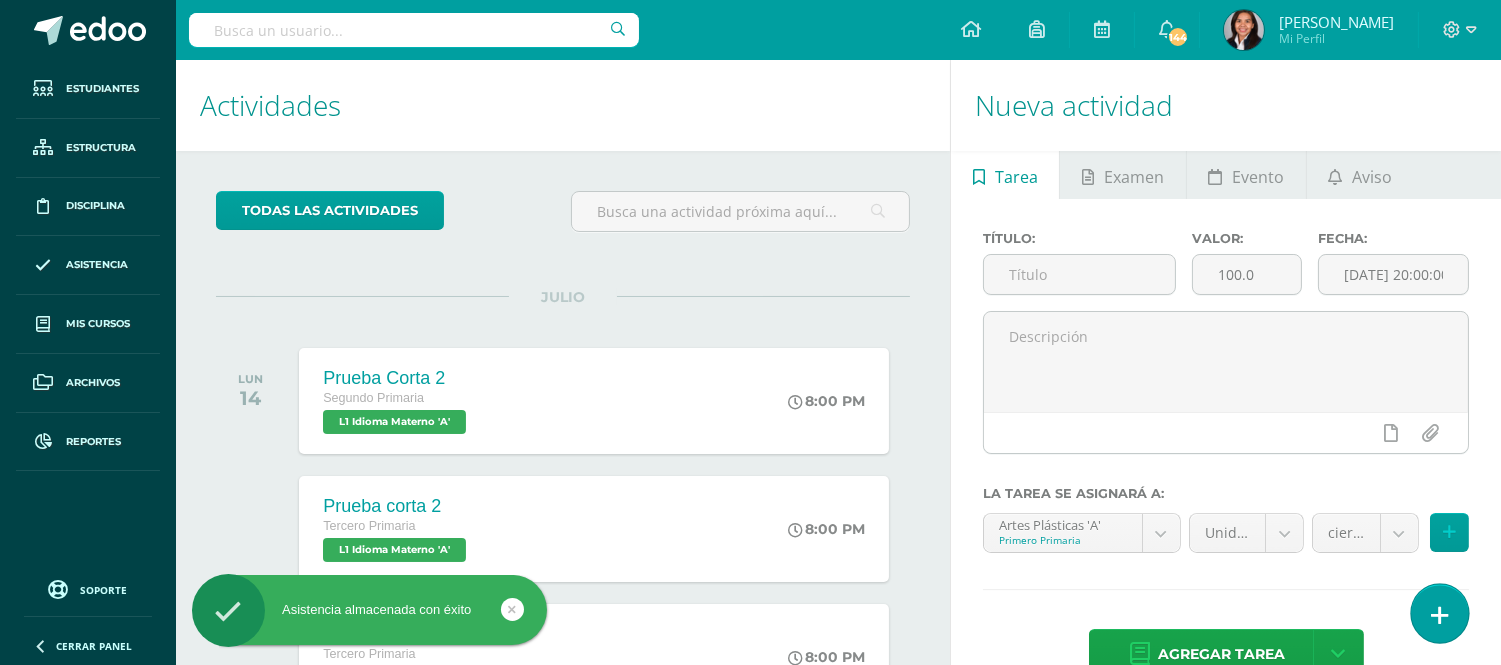 click at bounding box center (1439, 613) 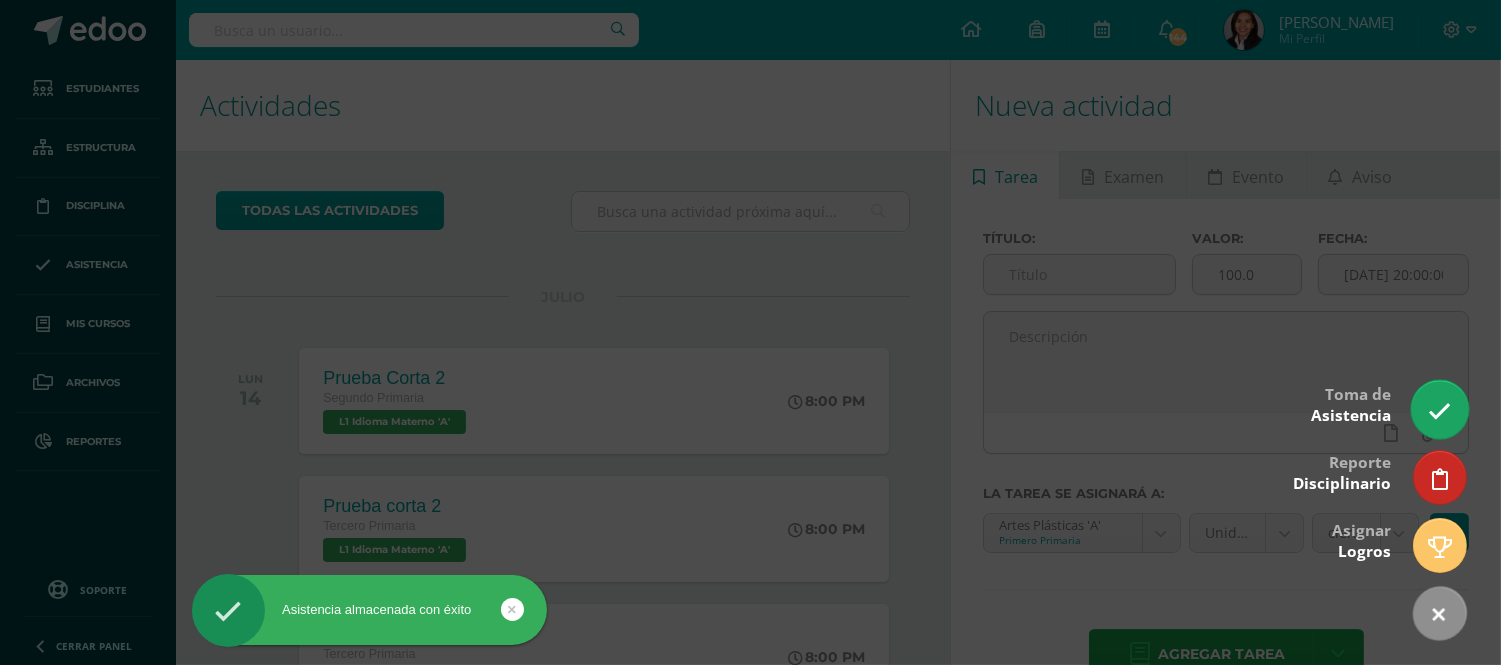 click at bounding box center [1439, 411] 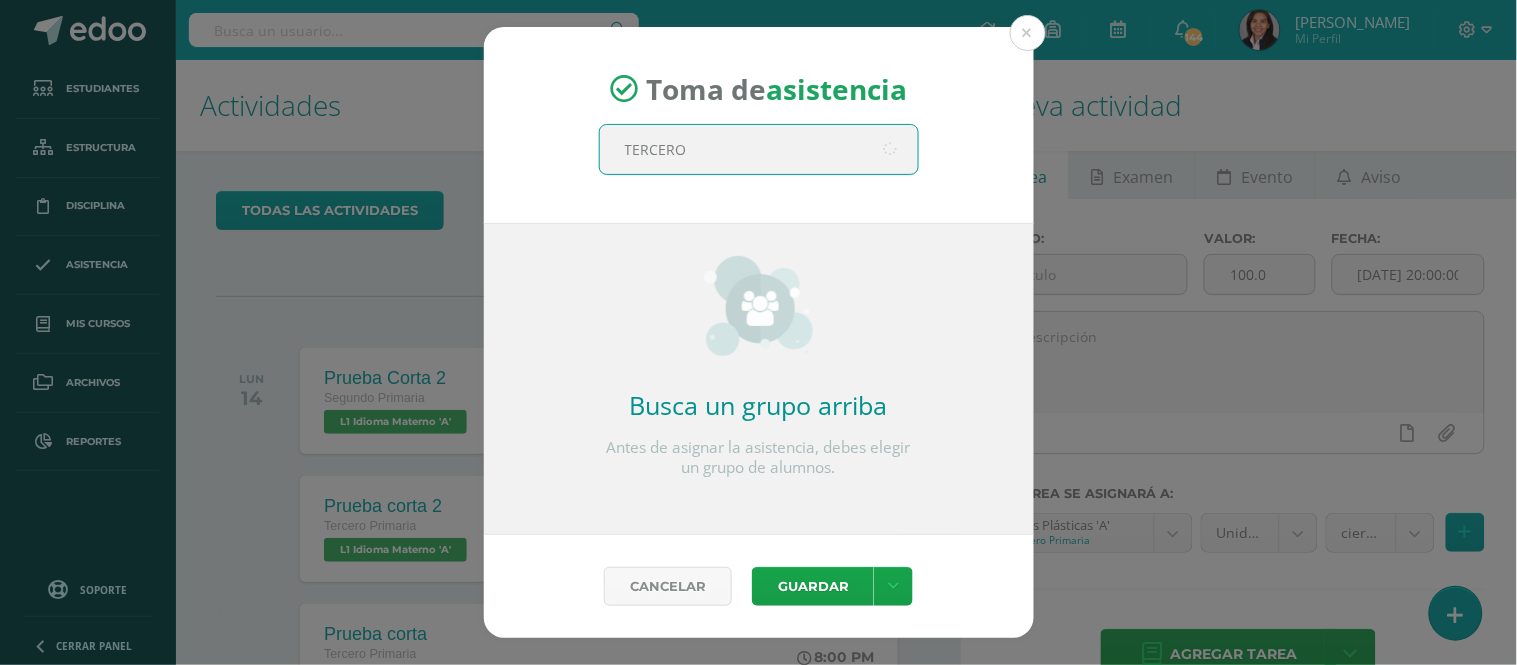 type on "TERCERO a" 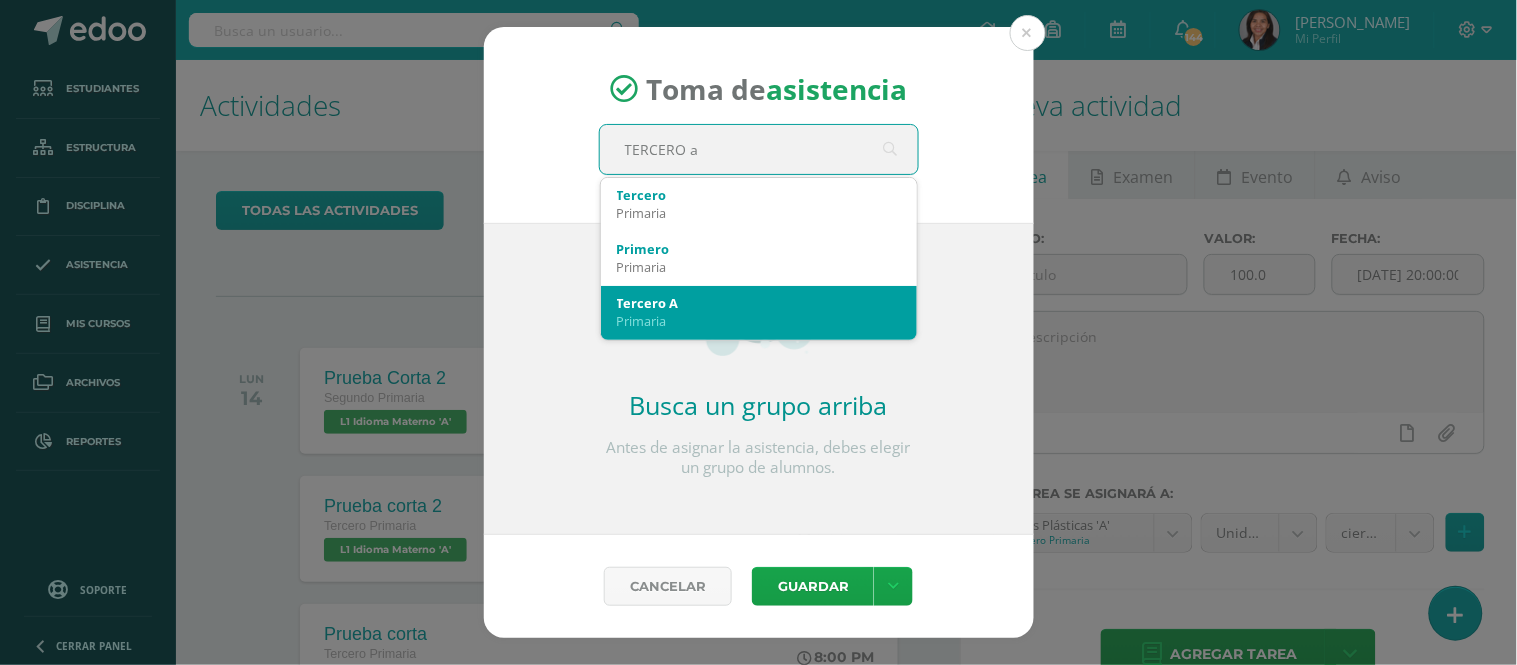 click on "Primaria" at bounding box center (759, 321) 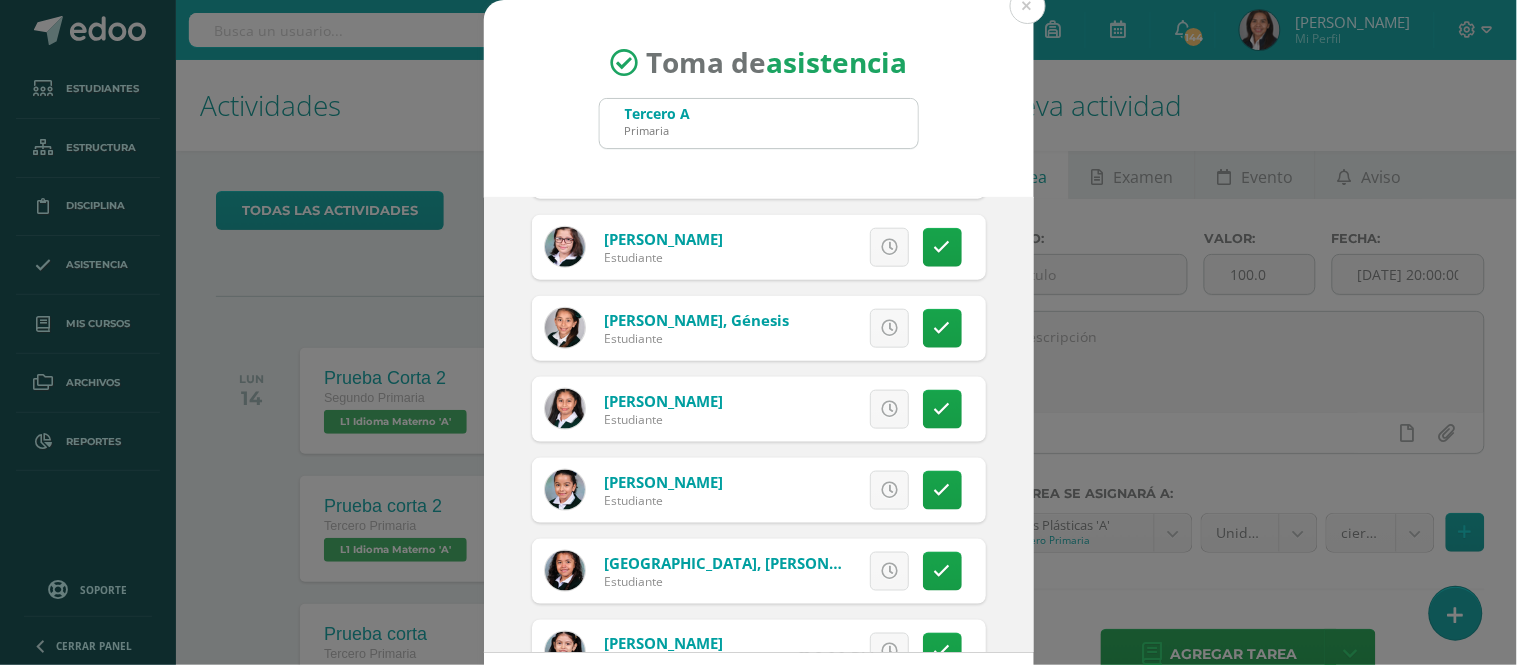scroll, scrollTop: 666, scrollLeft: 0, axis: vertical 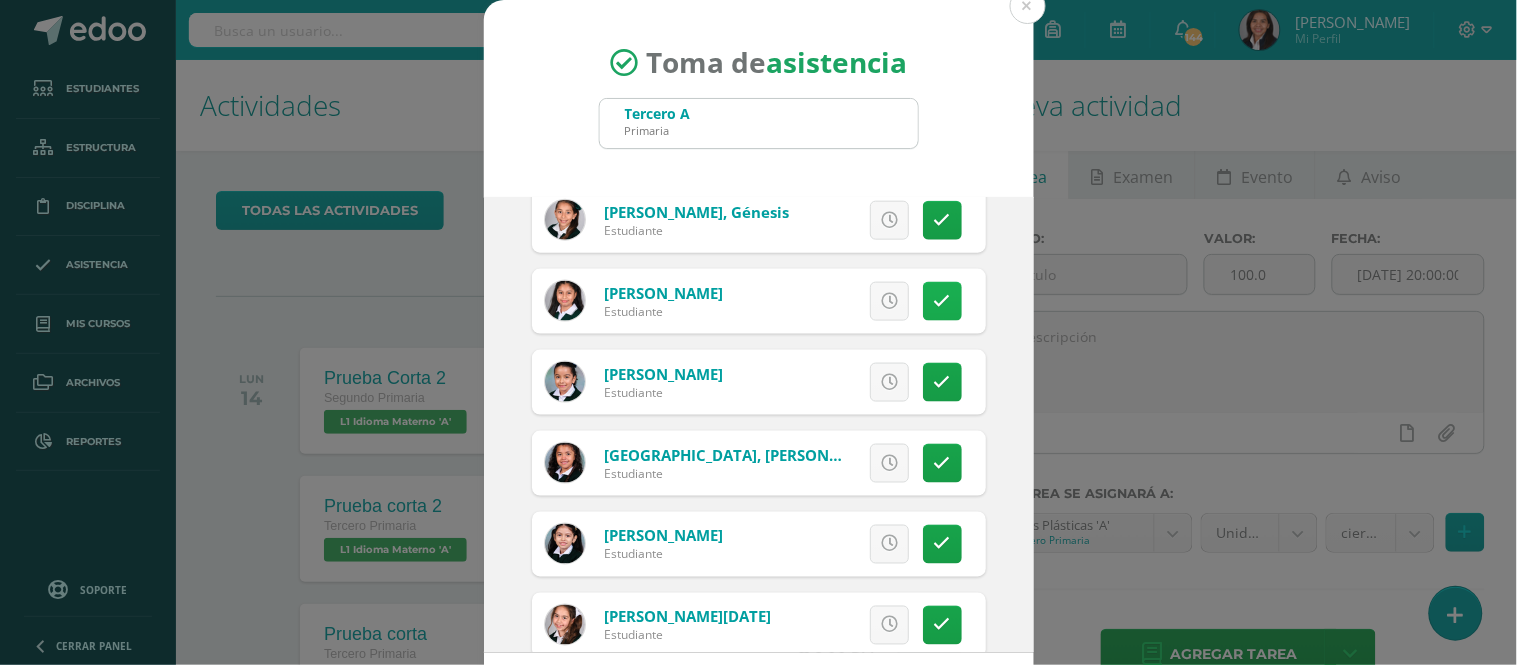 click at bounding box center [942, 301] 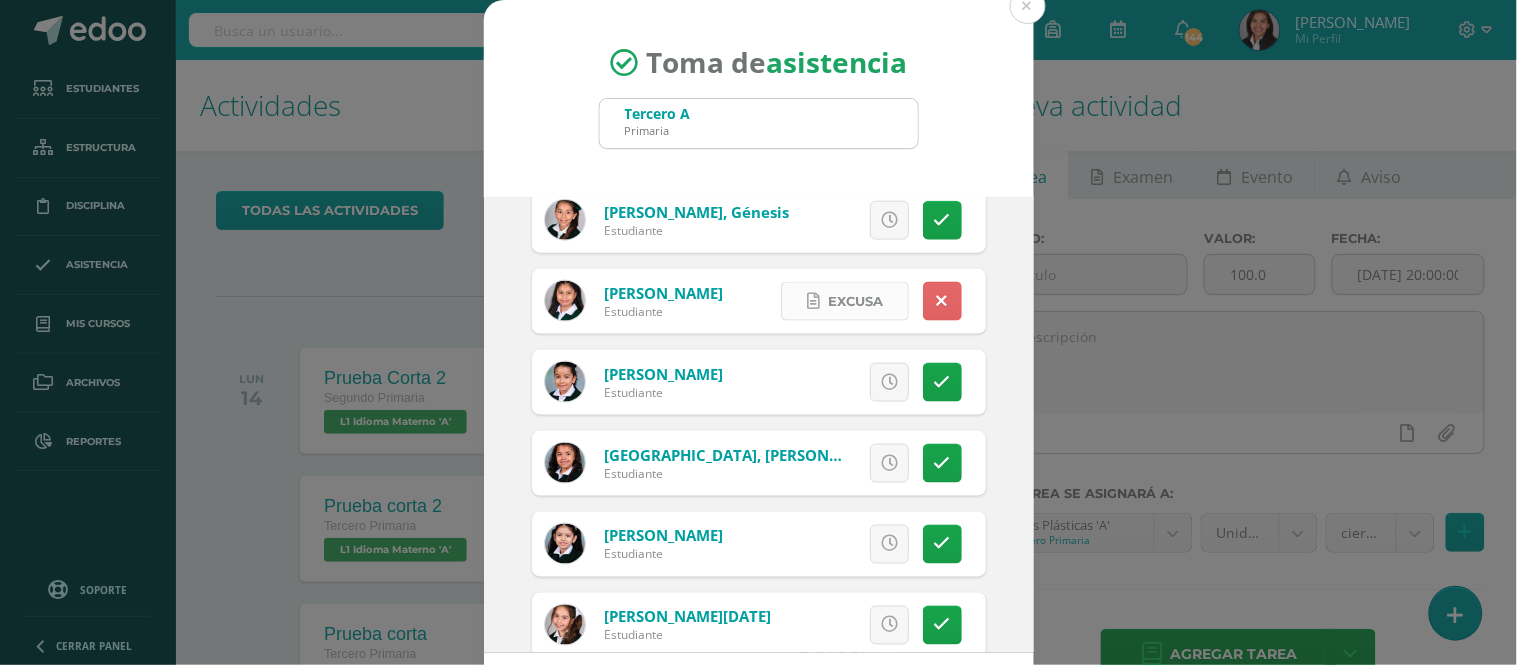 click on "Excusa" at bounding box center (855, 301) 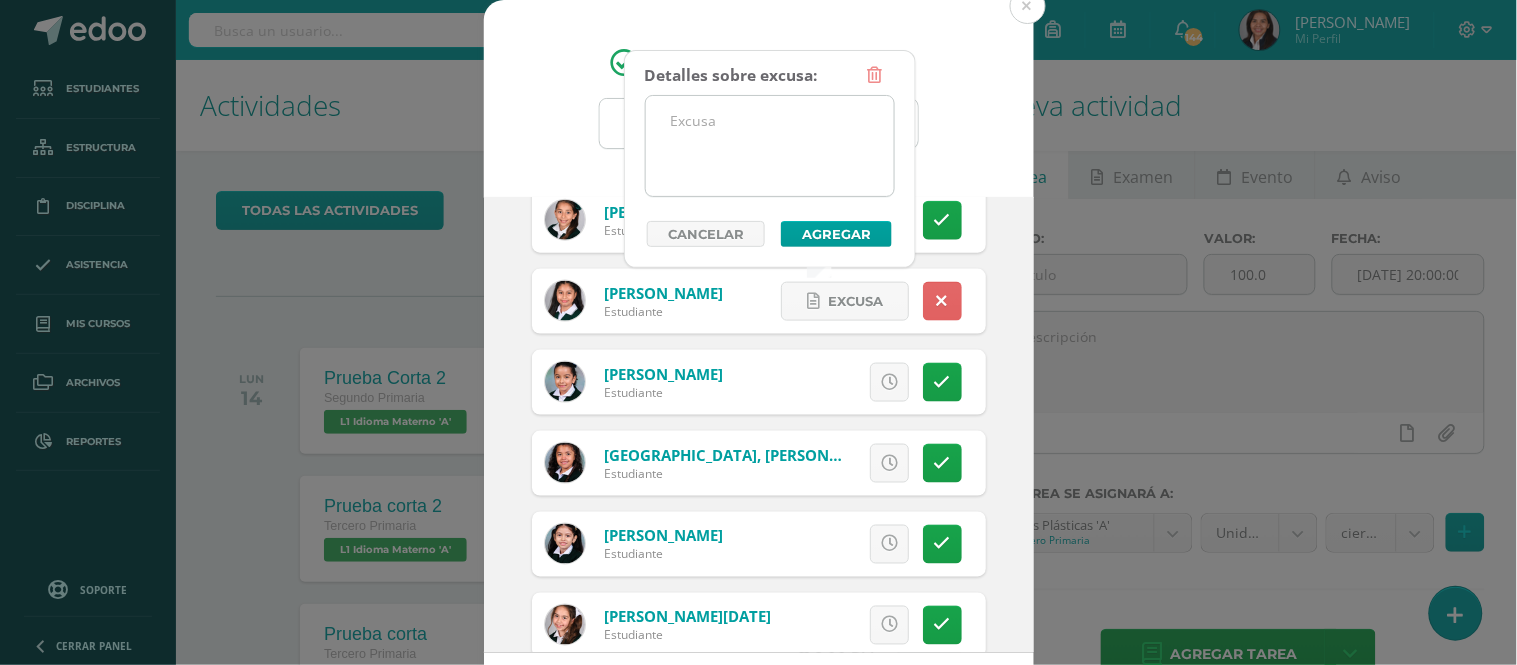 click at bounding box center [770, 146] 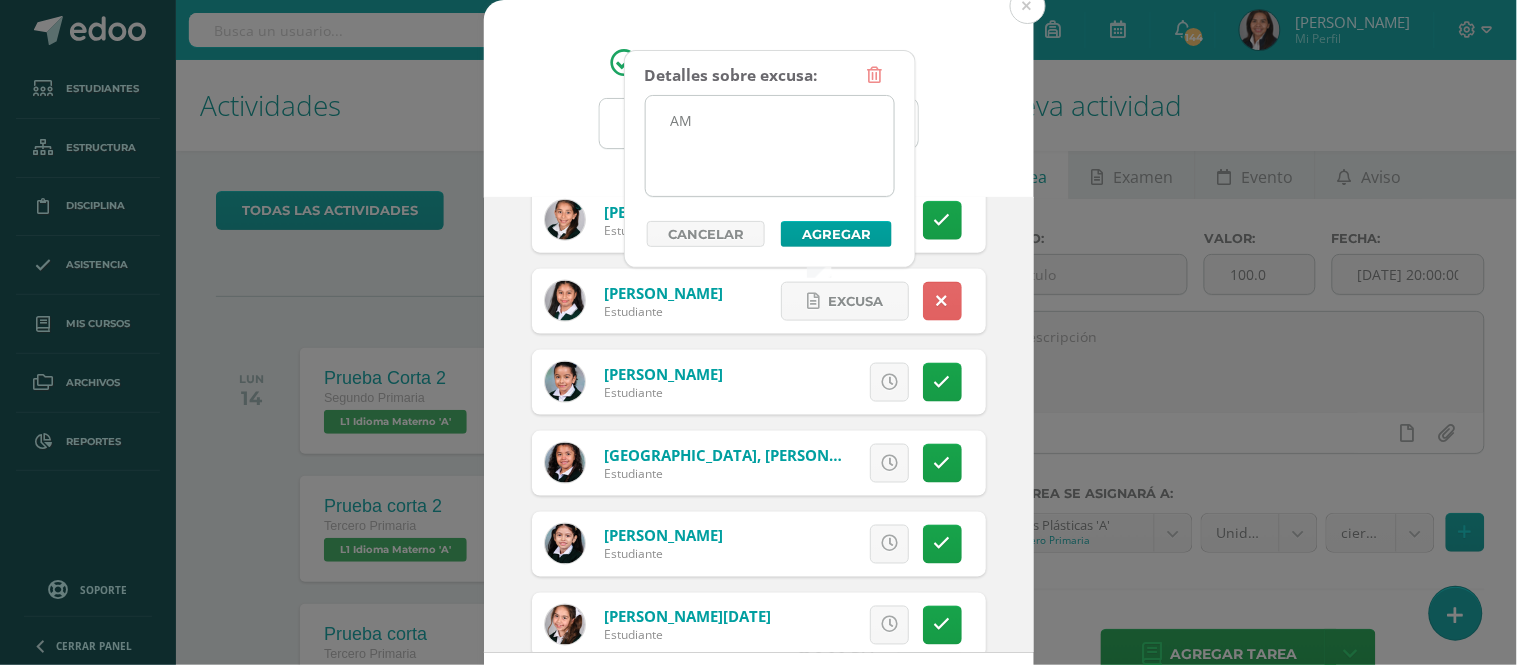 type on "A" 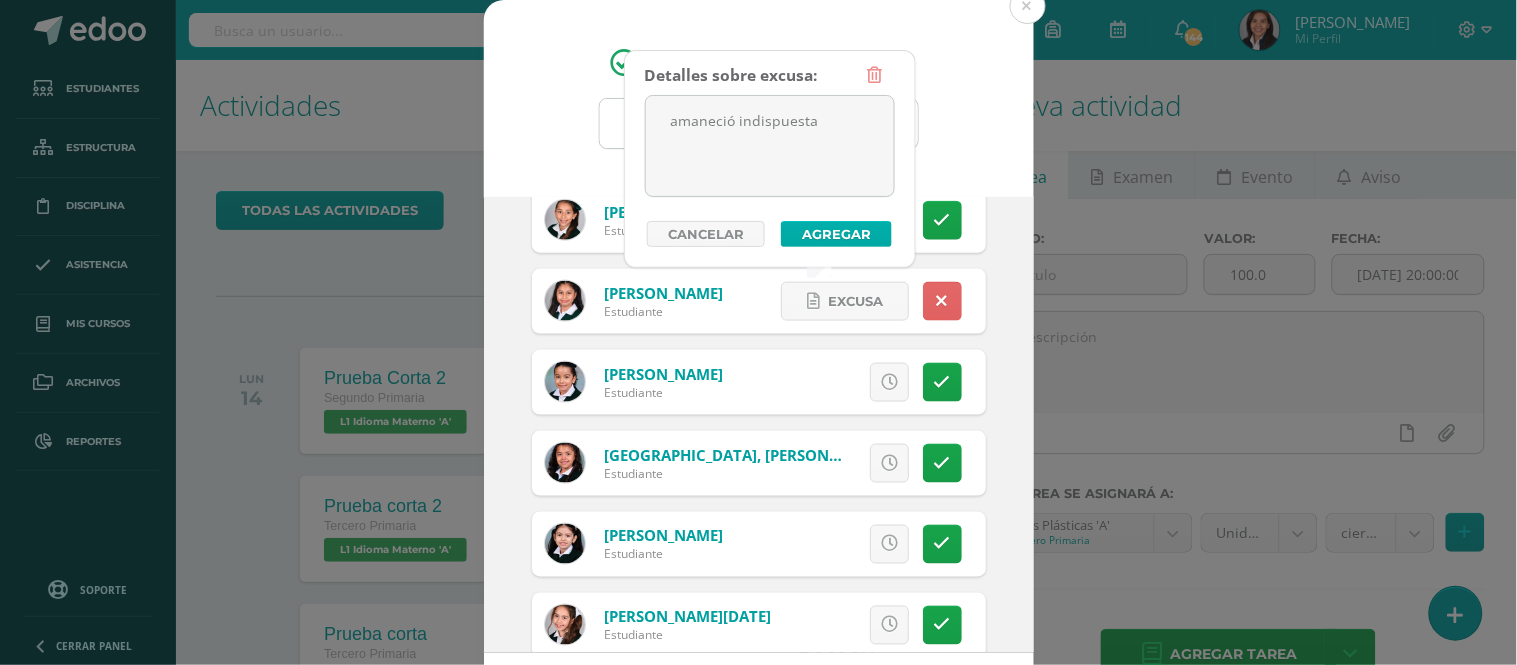type on "amaneció indispuesta" 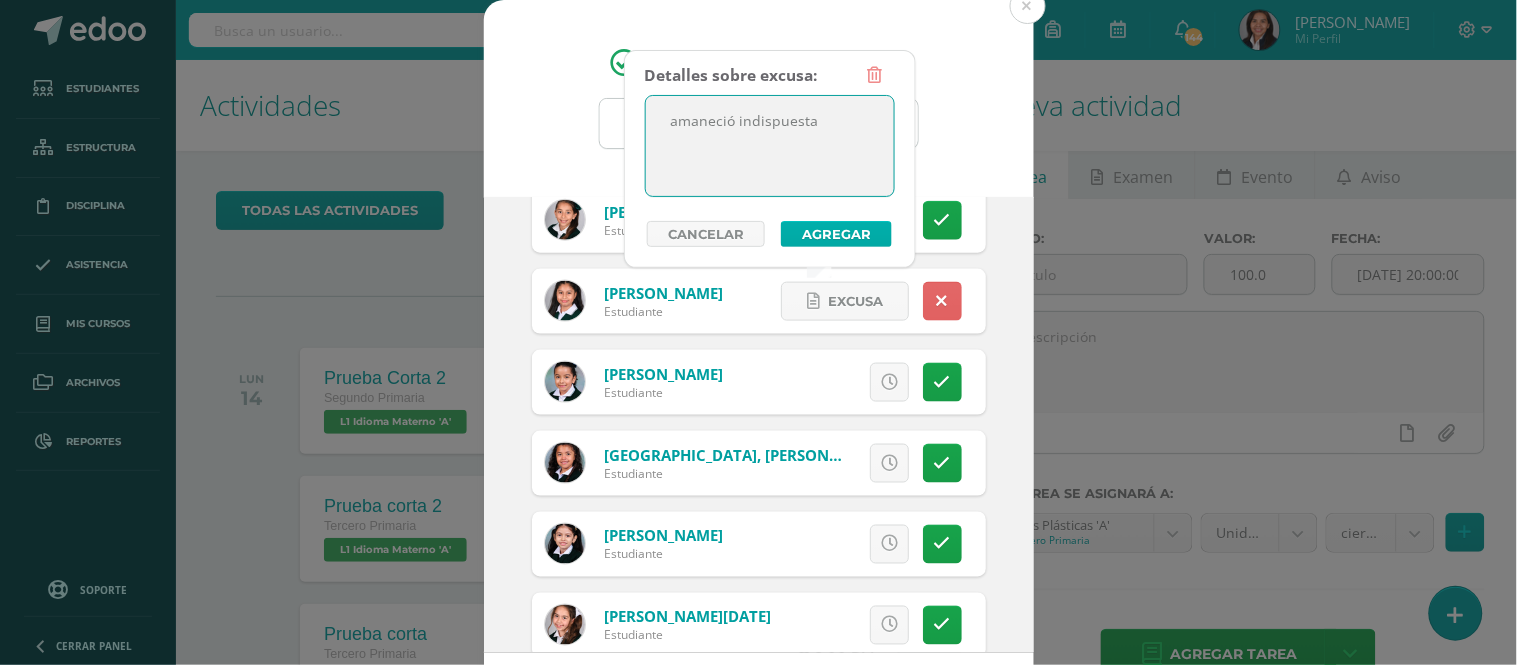 click on "Agregar" at bounding box center [836, 234] 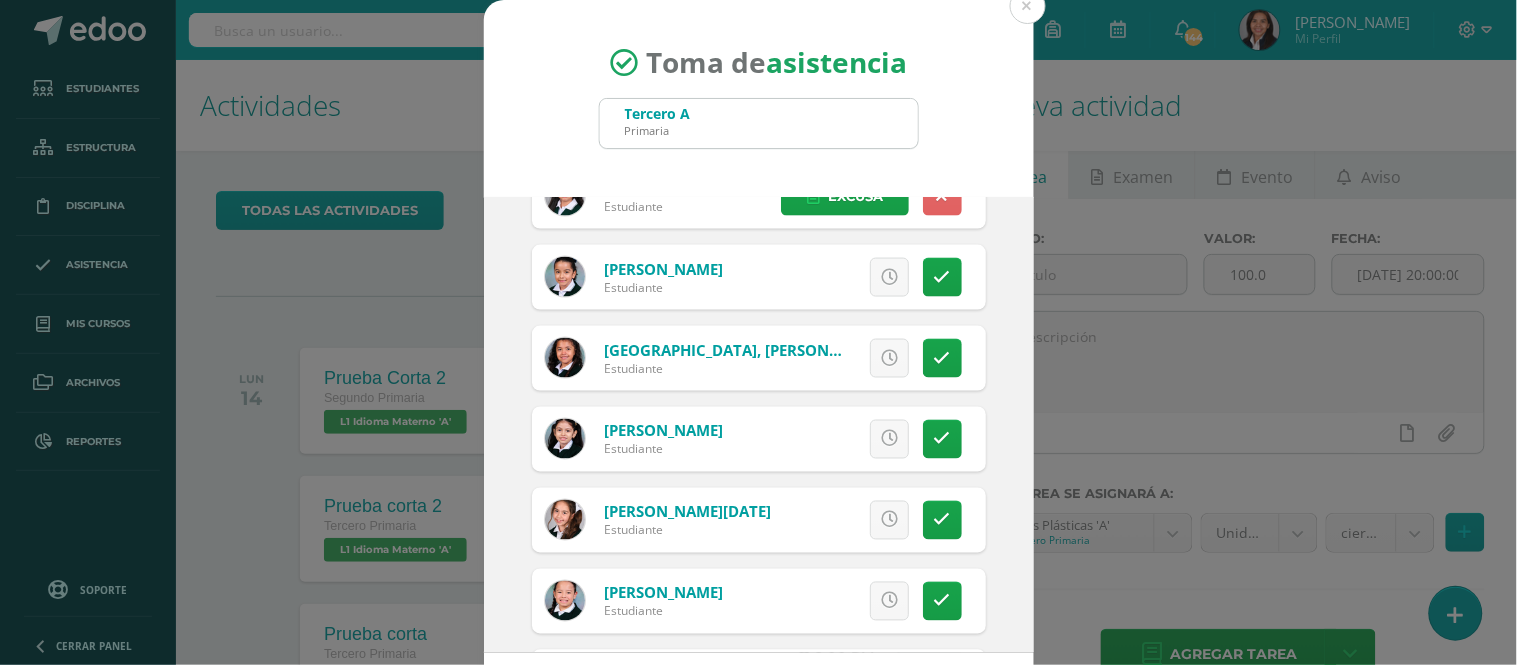 scroll, scrollTop: 1027, scrollLeft: 0, axis: vertical 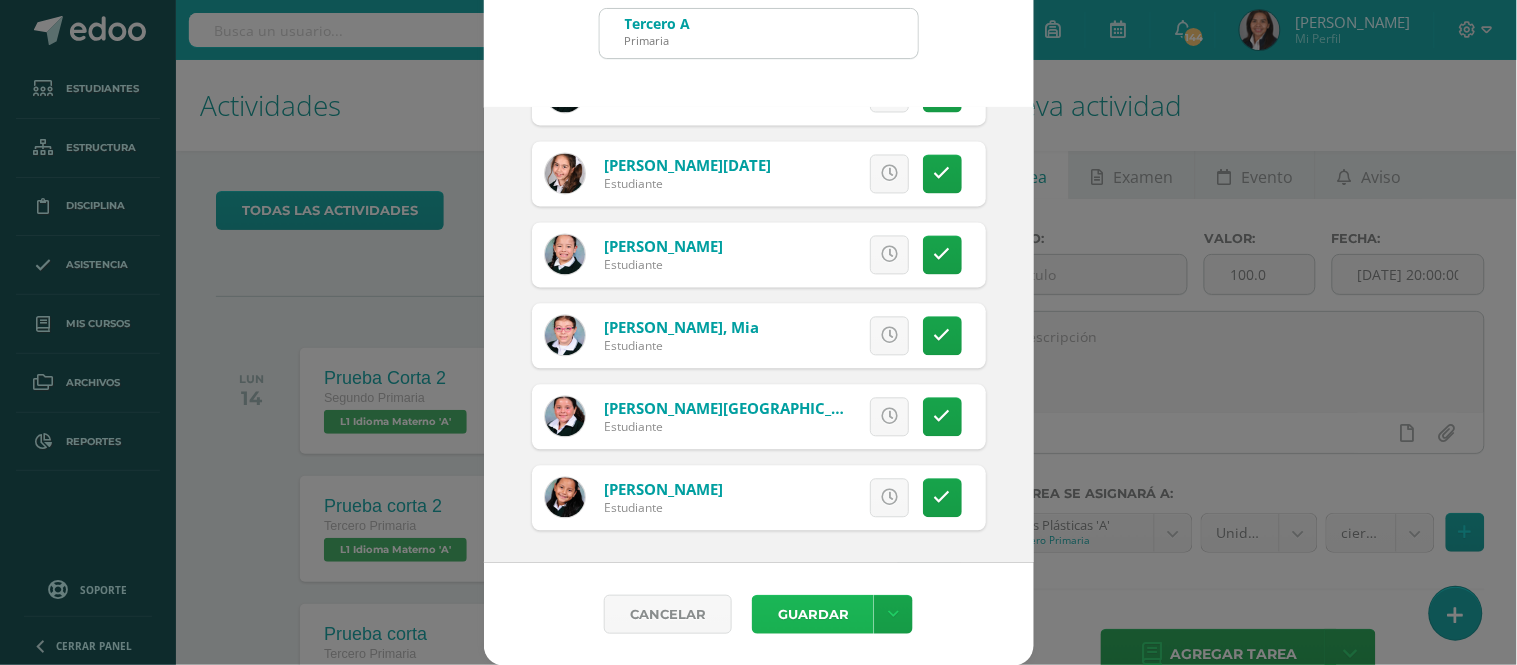click on "Guardar" at bounding box center [813, 614] 